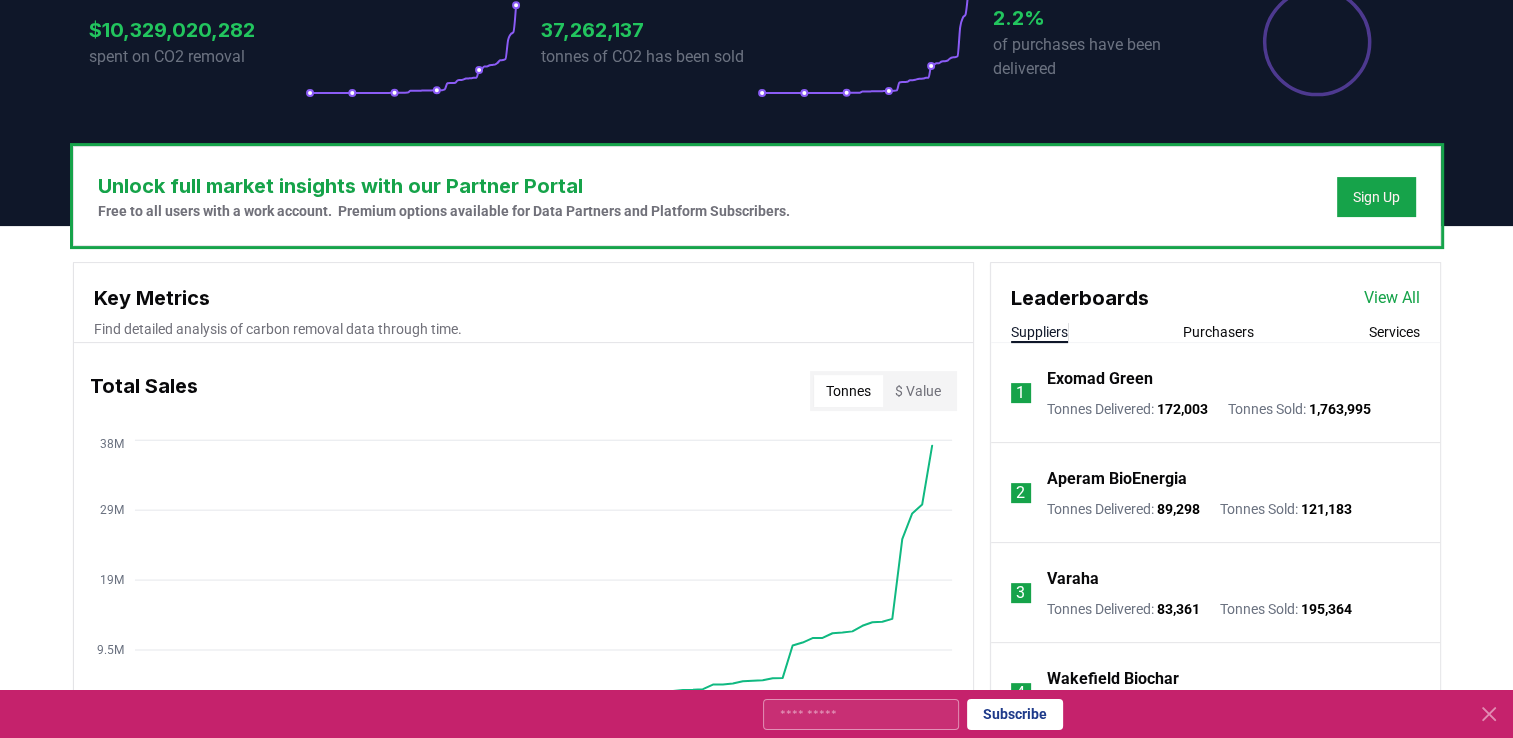 scroll, scrollTop: 700, scrollLeft: 0, axis: vertical 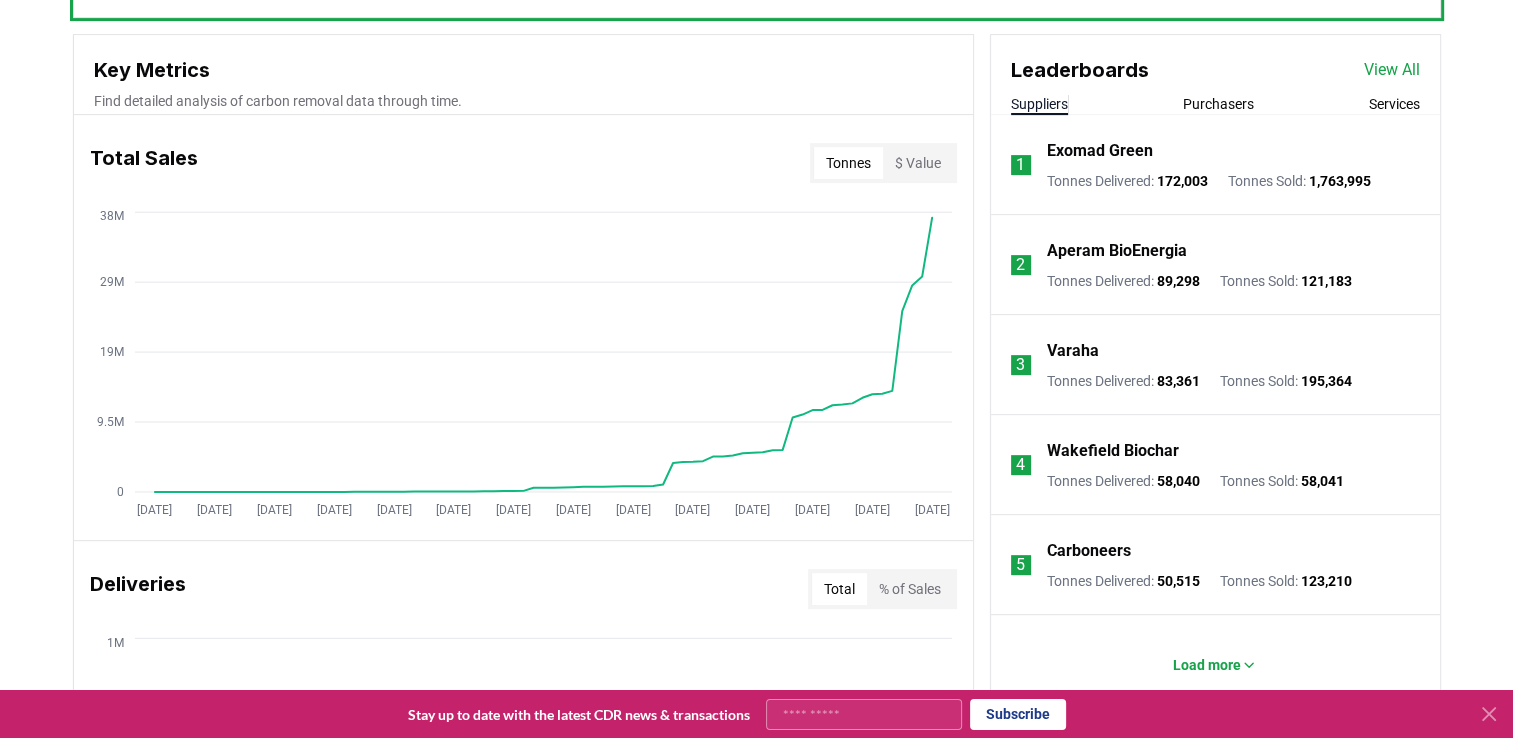 click on "Purchasers" at bounding box center (1218, 104) 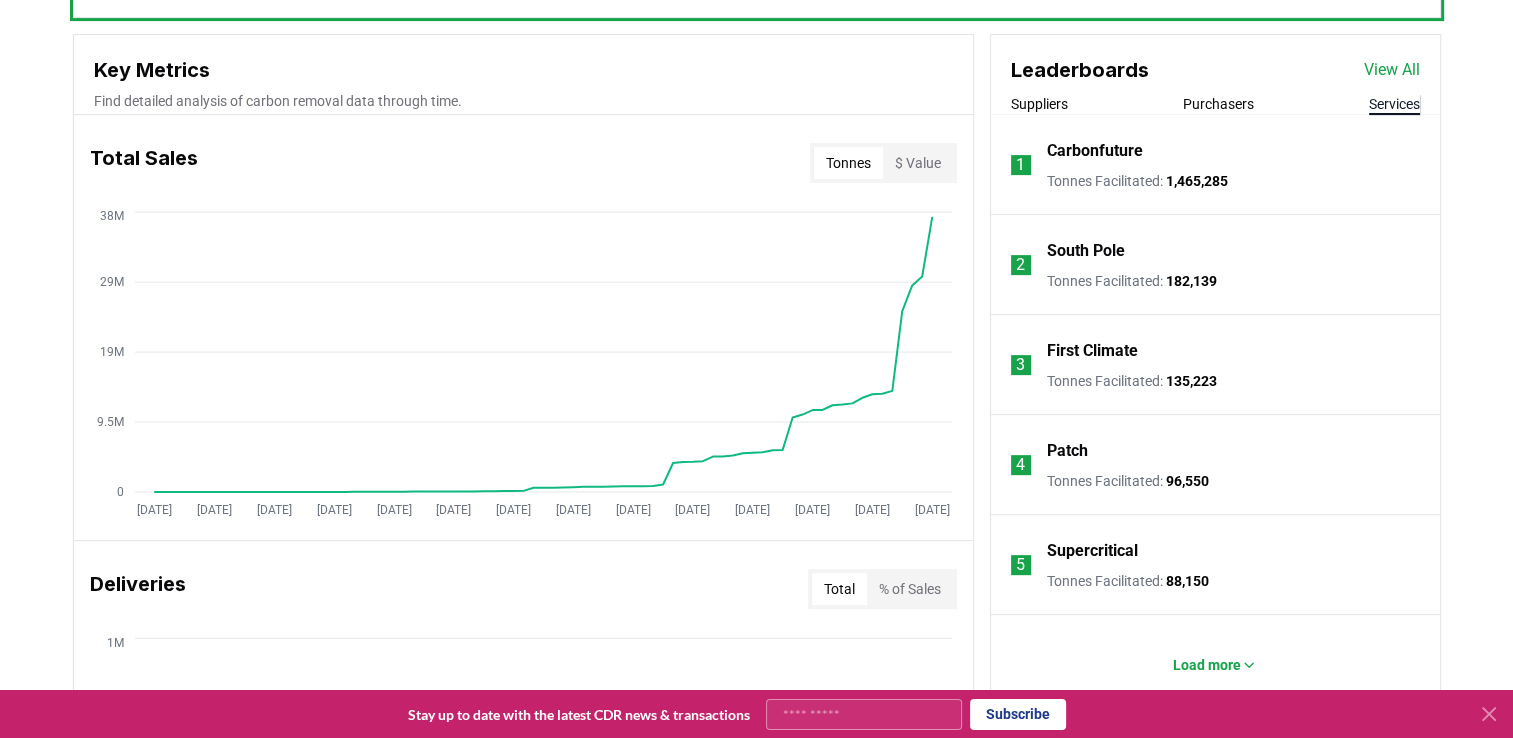 click on "Services" at bounding box center (1394, 104) 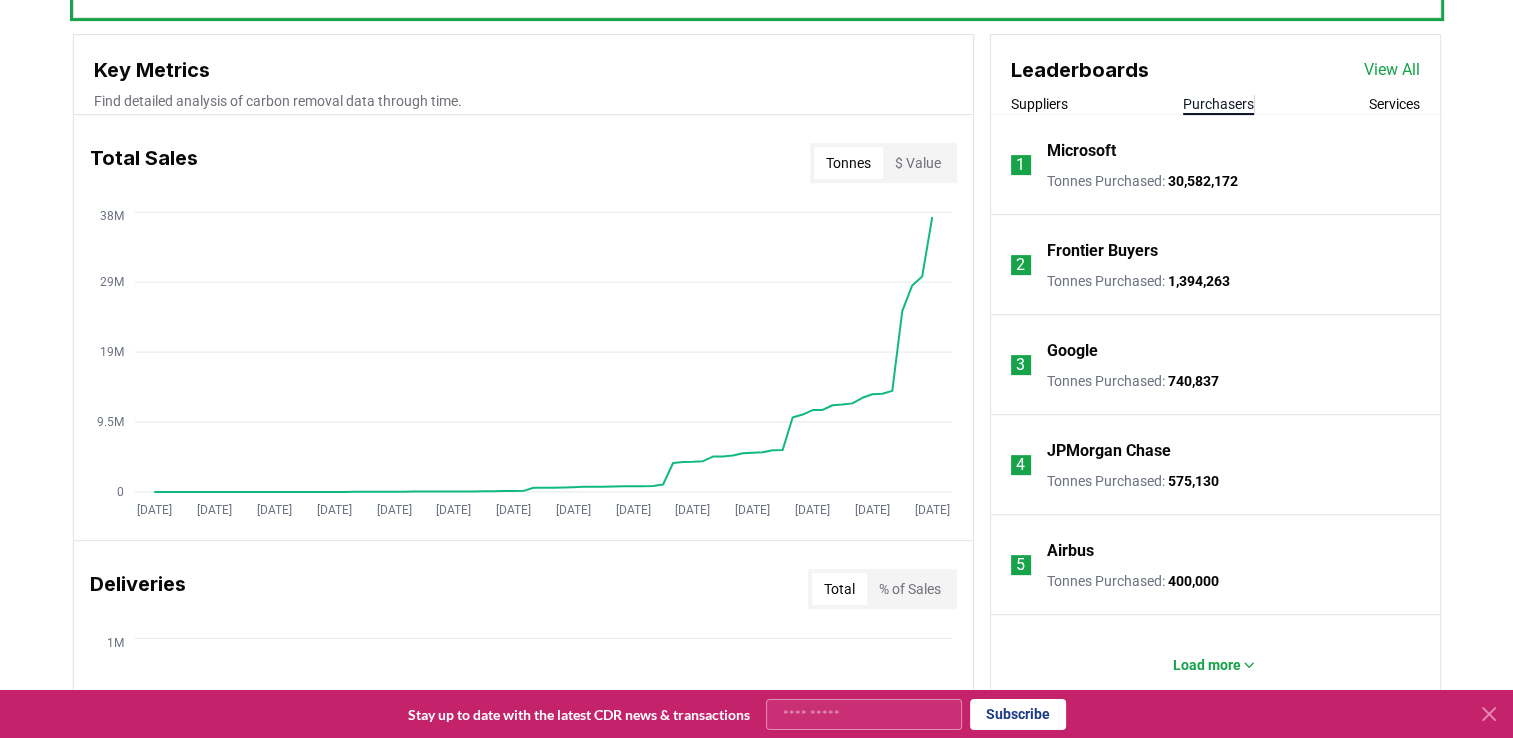 click on "Purchasers" at bounding box center (1218, 104) 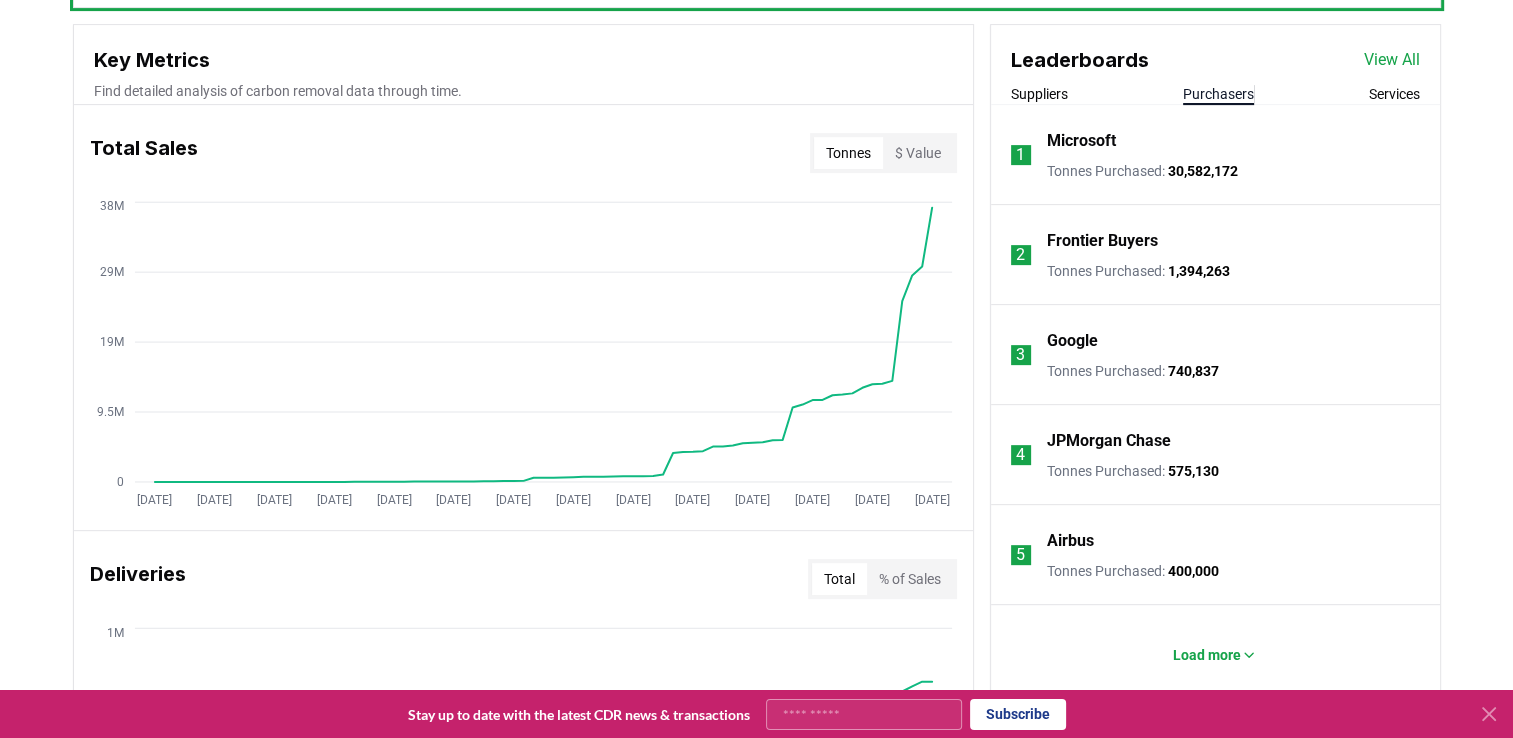 scroll, scrollTop: 700, scrollLeft: 0, axis: vertical 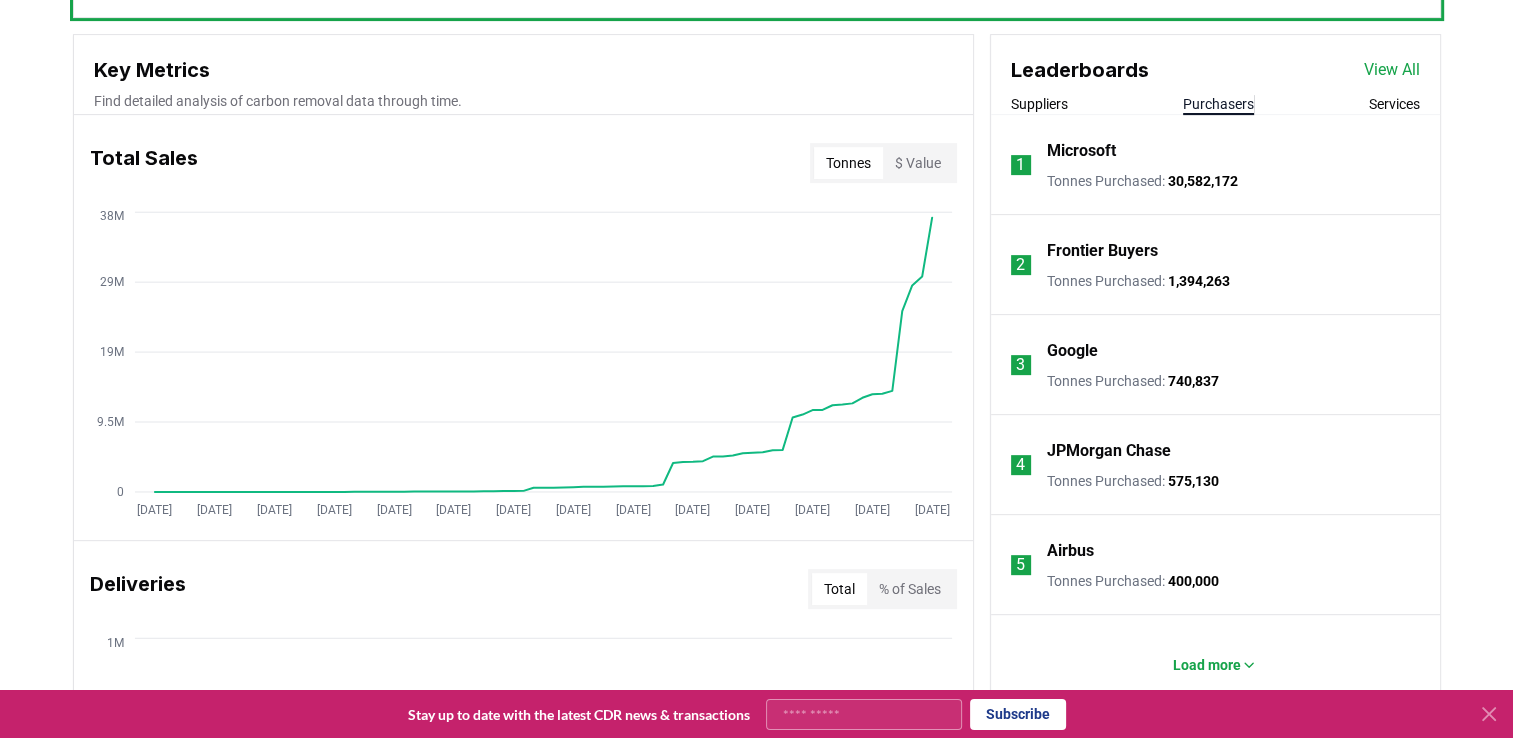 click on "Unlock full market insights with our Partner Portal Free to all users with a work account.  Premium options available for Data Partners and Platform Subscribers. Sign Up Key Metrics Find detailed analysis of carbon removal data through time. Total Sales Tonnes $ Value Jan 2019 Jul 2019 Jan 2020 Jul 2020 Jan 2021 Jul 2021 Jan 2022 Jul 2022 Jan 2023 Jul 2023 Jan 2024 Jul 2024 Jan 2025 Jul 2025 0 9.5M 19M 29M 38M Deliveries Total % of Sales Jan 2019 Jul 2019 Jan 2020 Jul 2020 Jan 2021 Jul 2021 Jan 2022 Jul 2022 Jan 2023 Jul 2023 Jan 2024 Jul 2024 Jan 2025 Jul 2025 0 250K 500K 750K 1M Price Index By Method Aggregate $350 $700 $1.1K $1.4K Purchasers 596 Suppliers 576 Marketplaces, Registries, & Services 221 Orders 5194 Leaderboards View All Suppliers Purchasers Services 1 Microsoft Tonnes Purchased :   30,582,172 2 Frontier Buyers Tonnes Purchased :   1,394,263 3 Google Tonnes Purchased :   740,837 4 JPMorgan Chase Tonnes Purchased :   575,130 5 Airbus Tonnes Purchased :   400,000 Load more Latest Purchases" at bounding box center [756, 788] 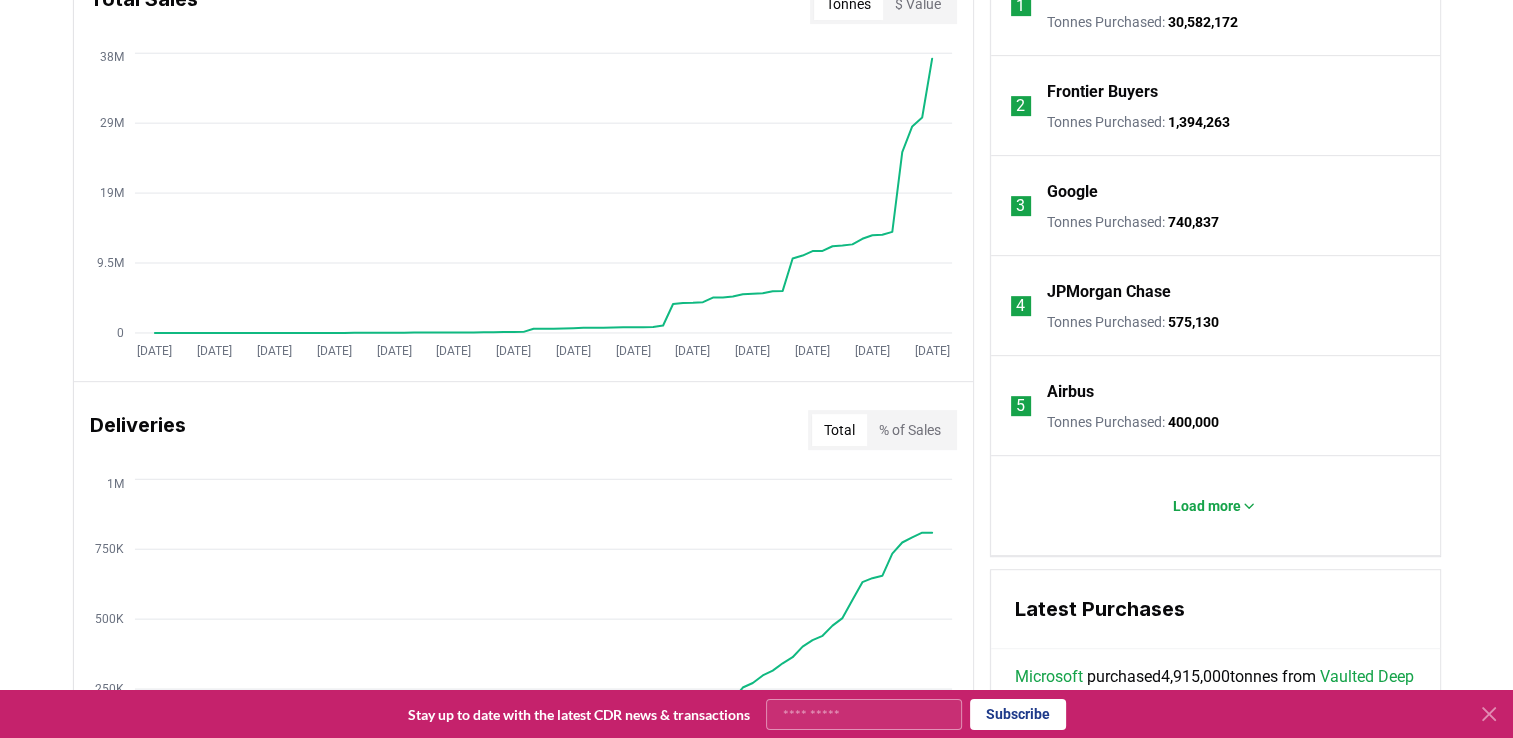 scroll, scrollTop: 900, scrollLeft: 0, axis: vertical 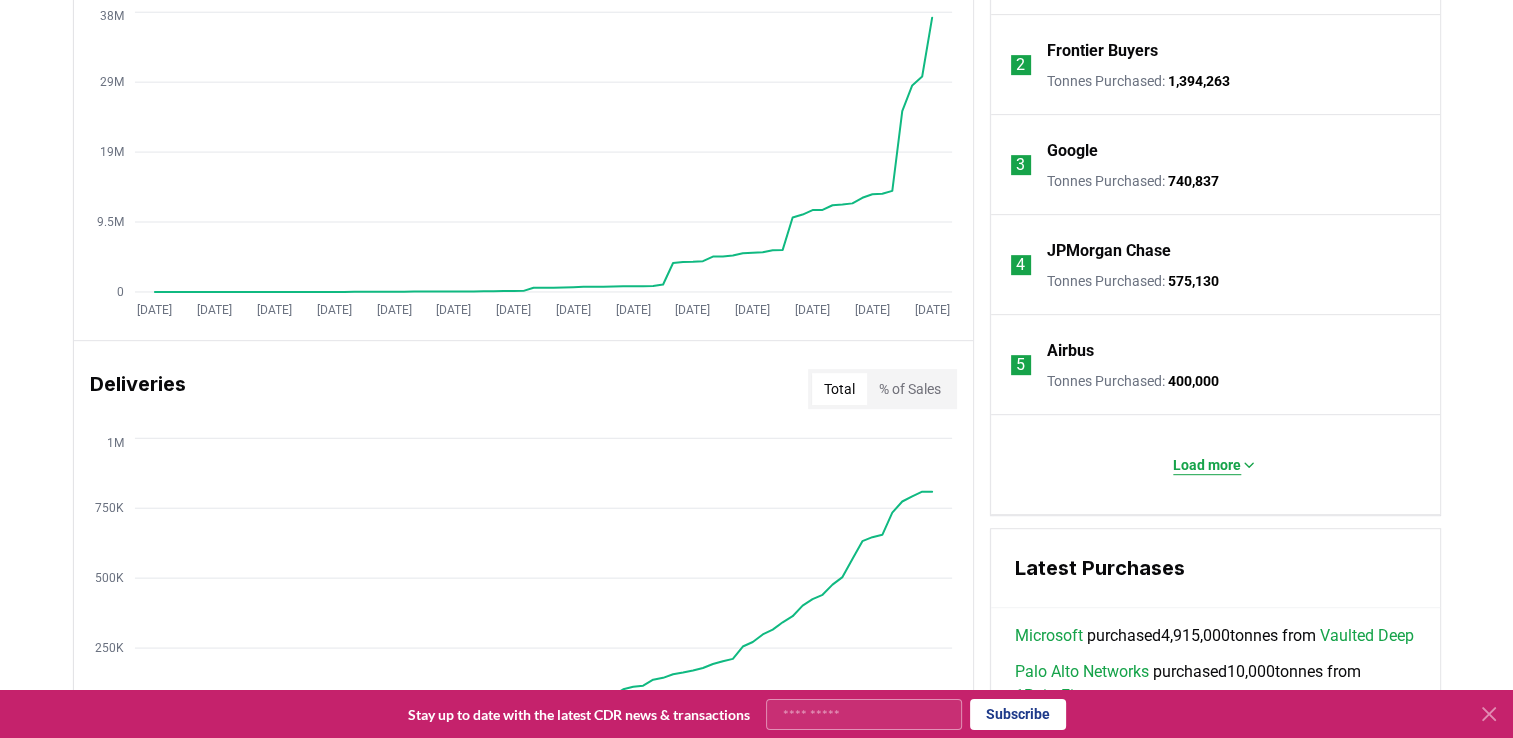 click on "Load more" at bounding box center (1207, 465) 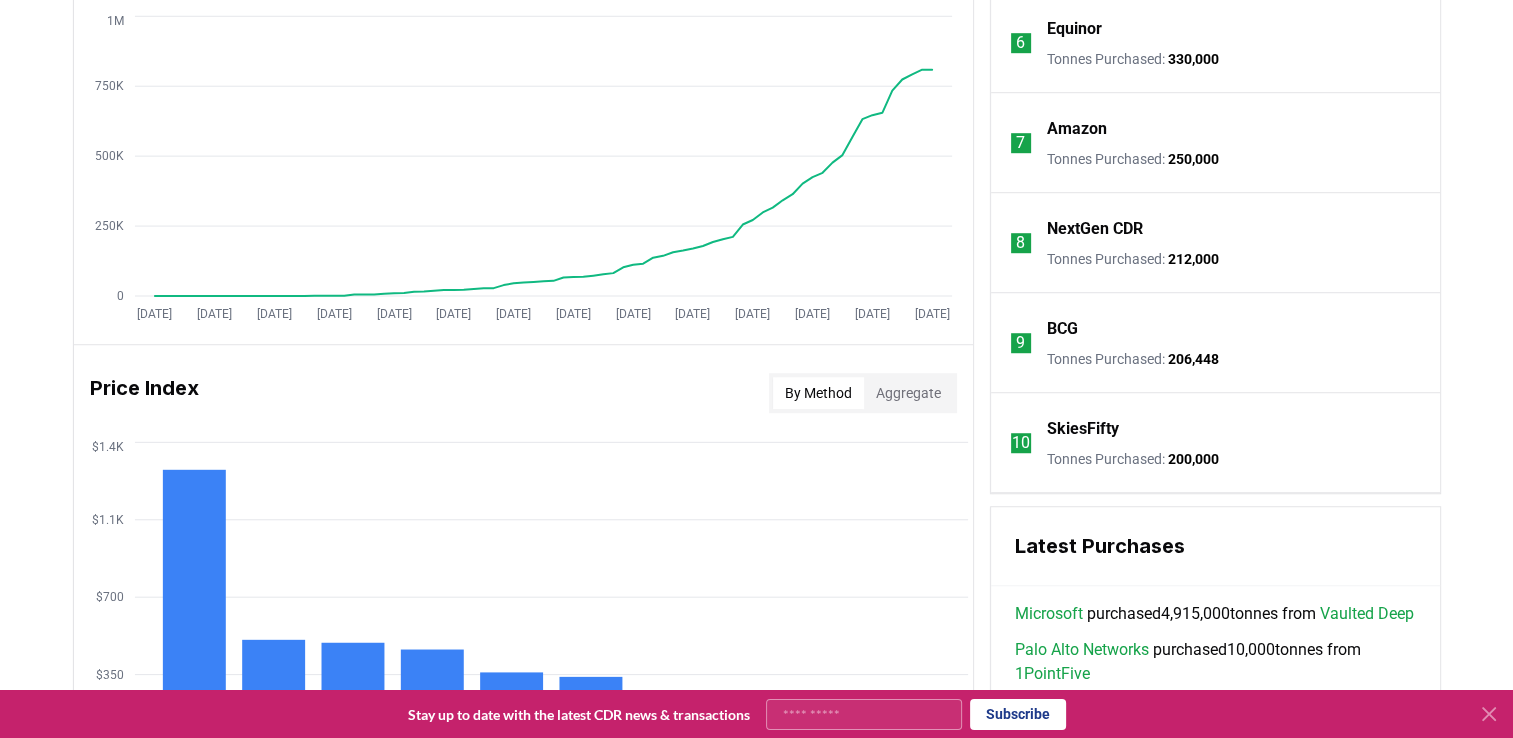 scroll, scrollTop: 1600, scrollLeft: 0, axis: vertical 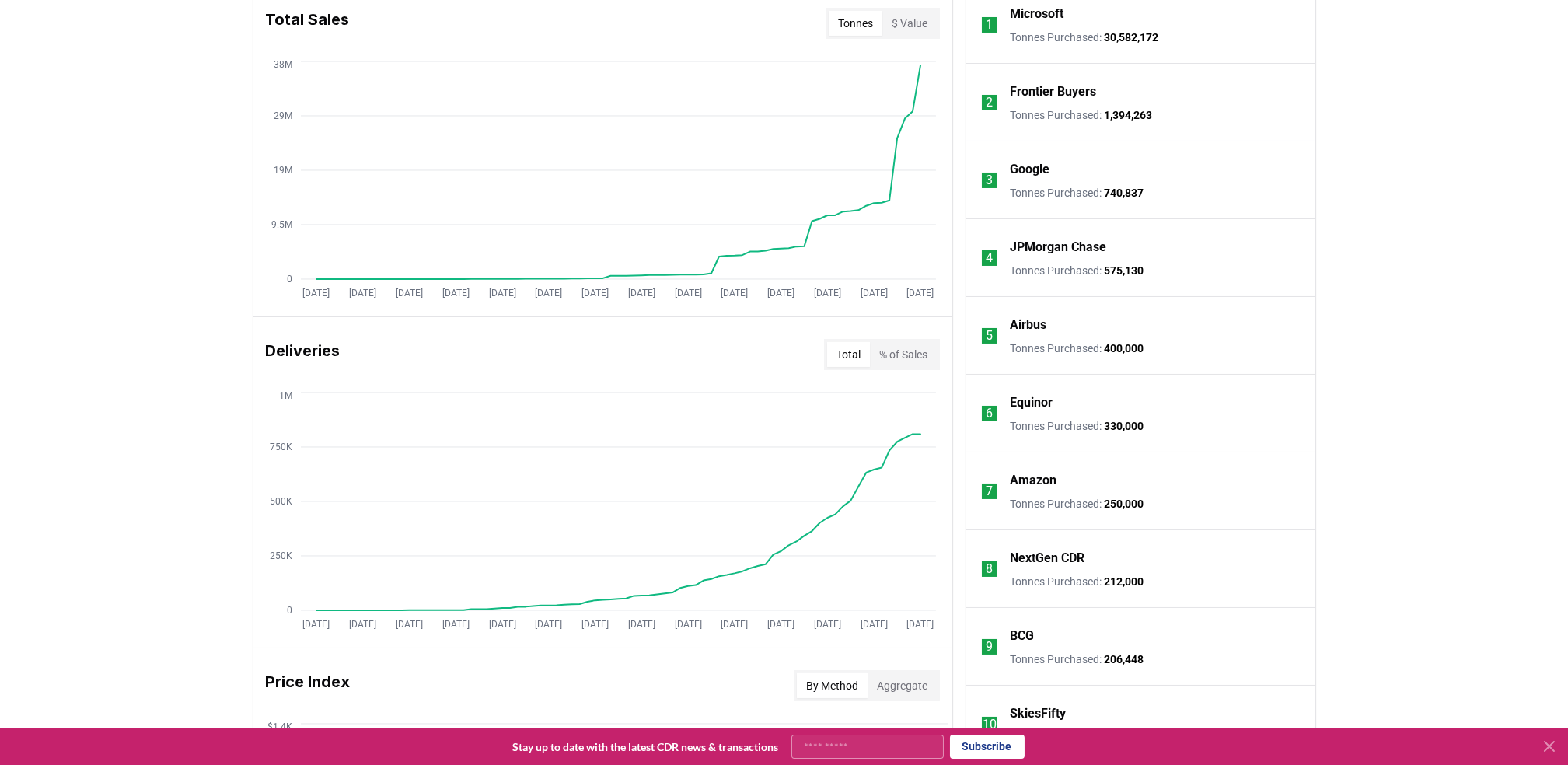 click 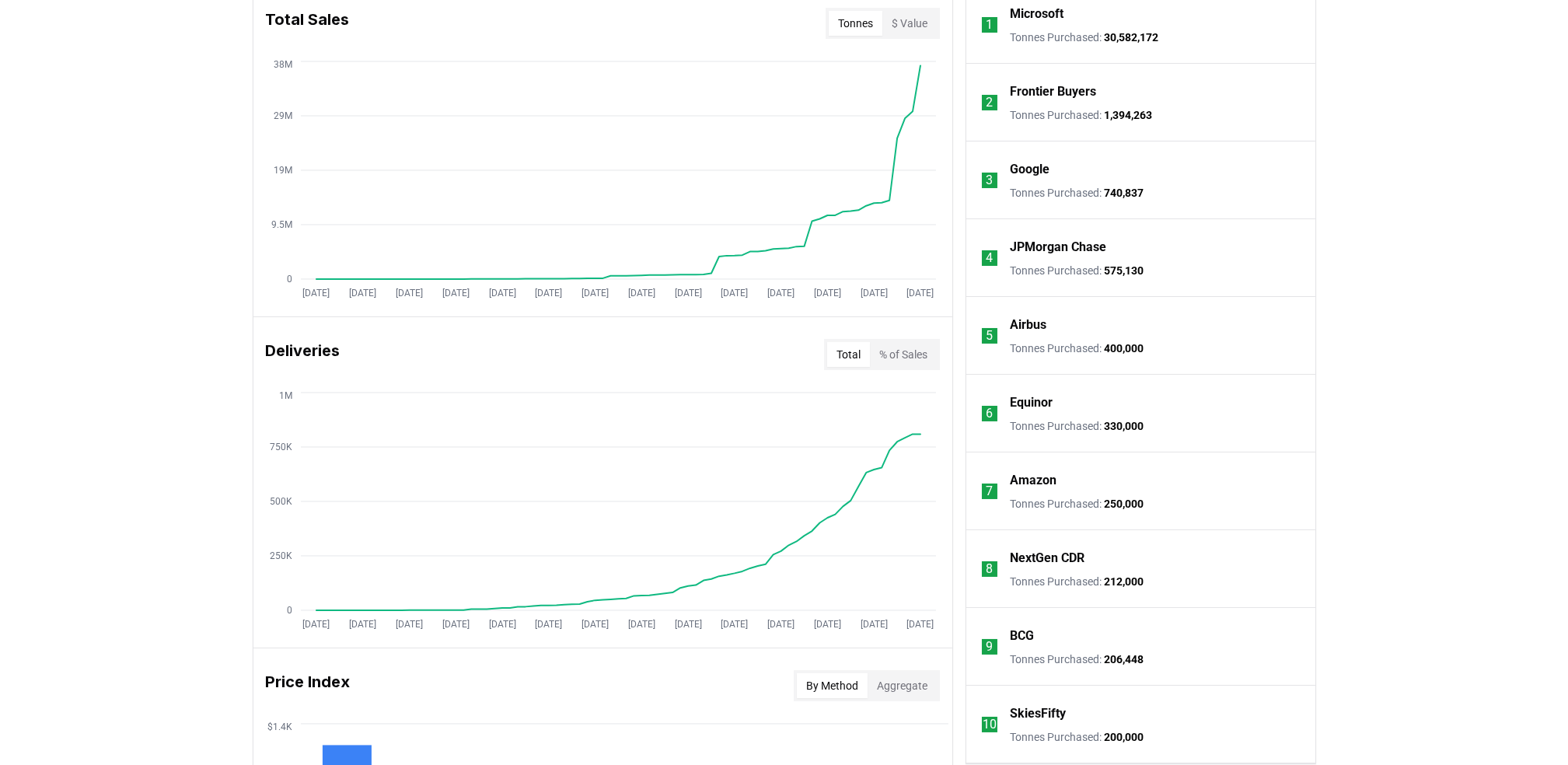 click on "Unlock full market insights with our Partner Portal Free to all users with a work account.  Premium options available for Data Partners and Platform Subscribers. Sign Up Key Metrics Find detailed analysis of carbon removal data through time. Total Sales Tonnes $ Value Jan 2019 Jul 2019 Jan 2020 Jul 2020 Jan 2021 Jul 2021 Jan 2022 Jul 2022 Jan 2023 Jul 2023 Jan 2024 Jul 2024 Jan 2025 Jul 2025 0 9.5M 19M 29M 38M Deliveries Total % of Sales Jan 2019 Jul 2019 Jan 2020 Jul 2020 Jan 2021 Jul 2021 Jan 2022 Jul 2022 Jan 2023 Jul 2023 Jan 2024 Jul 2024 Jan 2025 Jul 2025 0 250K 500K 750K 1M Price Index By Method Aggregate $350 $700 $1.1K $1.4K Purchasers 596 Suppliers 576 Marketplaces, Registries, & Services 221 Orders 5194 Leaderboards View All Suppliers Purchasers Services 1 Microsoft Tonnes Purchased :   30,582,172 2 Frontier Buyers Tonnes Purchased :   1,394,263 3 Google Tonnes Purchased :   740,837 4 JPMorgan Chase Tonnes Purchased :   575,130 5 Airbus Tonnes Purchased :   400,000 6 Equinor Tonnes Purchased :   7" at bounding box center (784, 509) 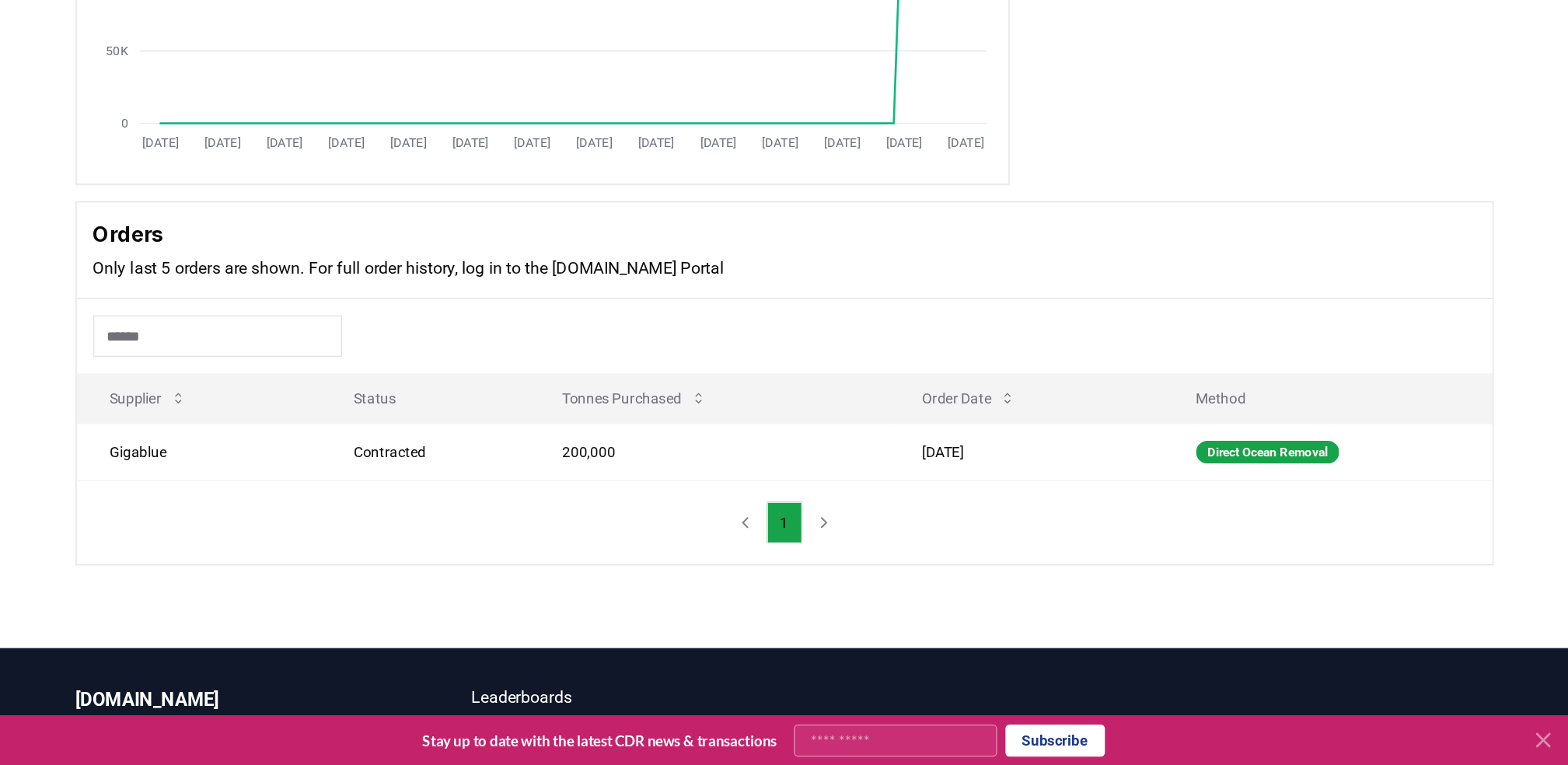 scroll, scrollTop: 0, scrollLeft: 0, axis: both 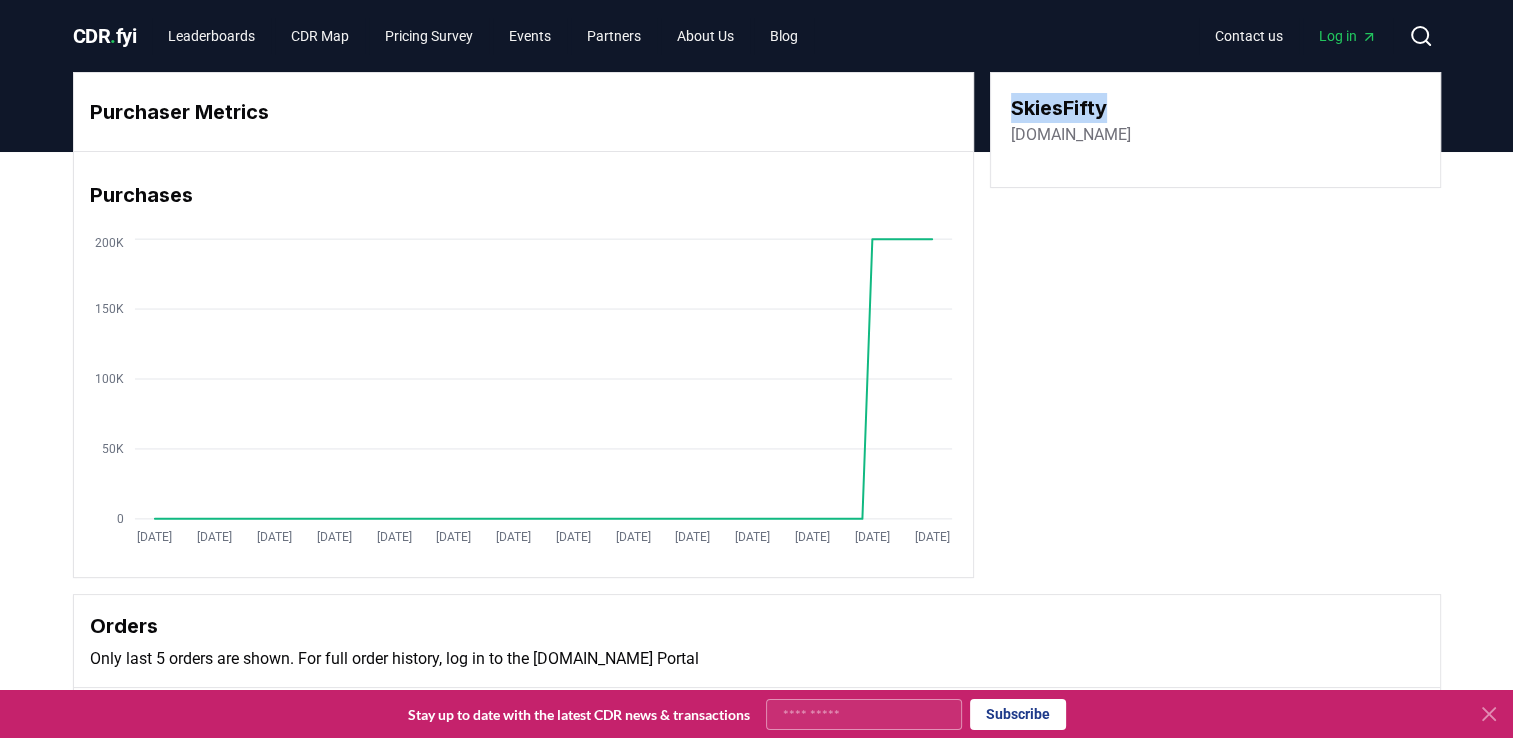 drag, startPoint x: 1115, startPoint y: 110, endPoint x: 997, endPoint y: 109, distance: 118.004234 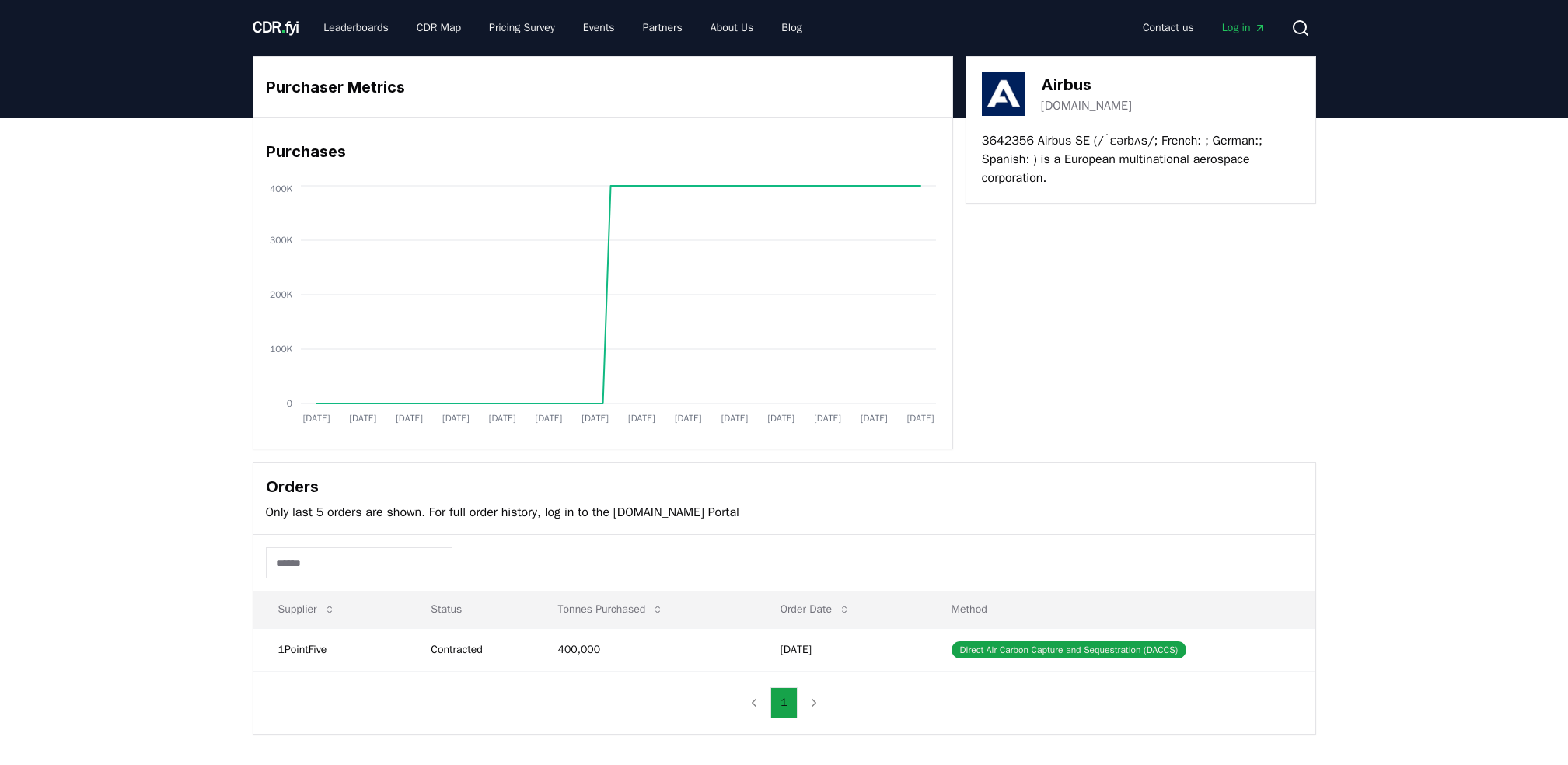 scroll, scrollTop: 0, scrollLeft: 0, axis: both 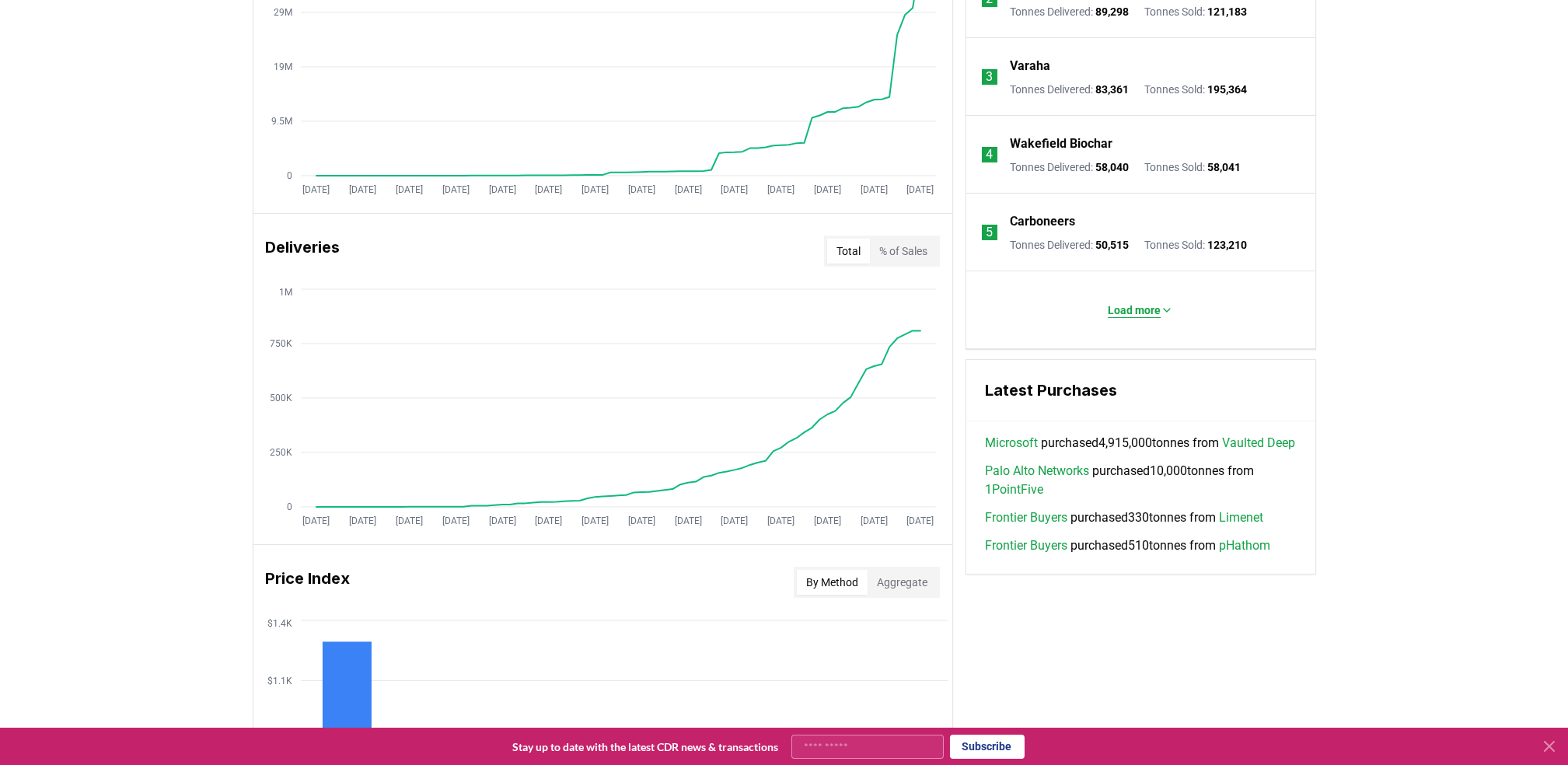 click on "Load more" at bounding box center (1134, 310) 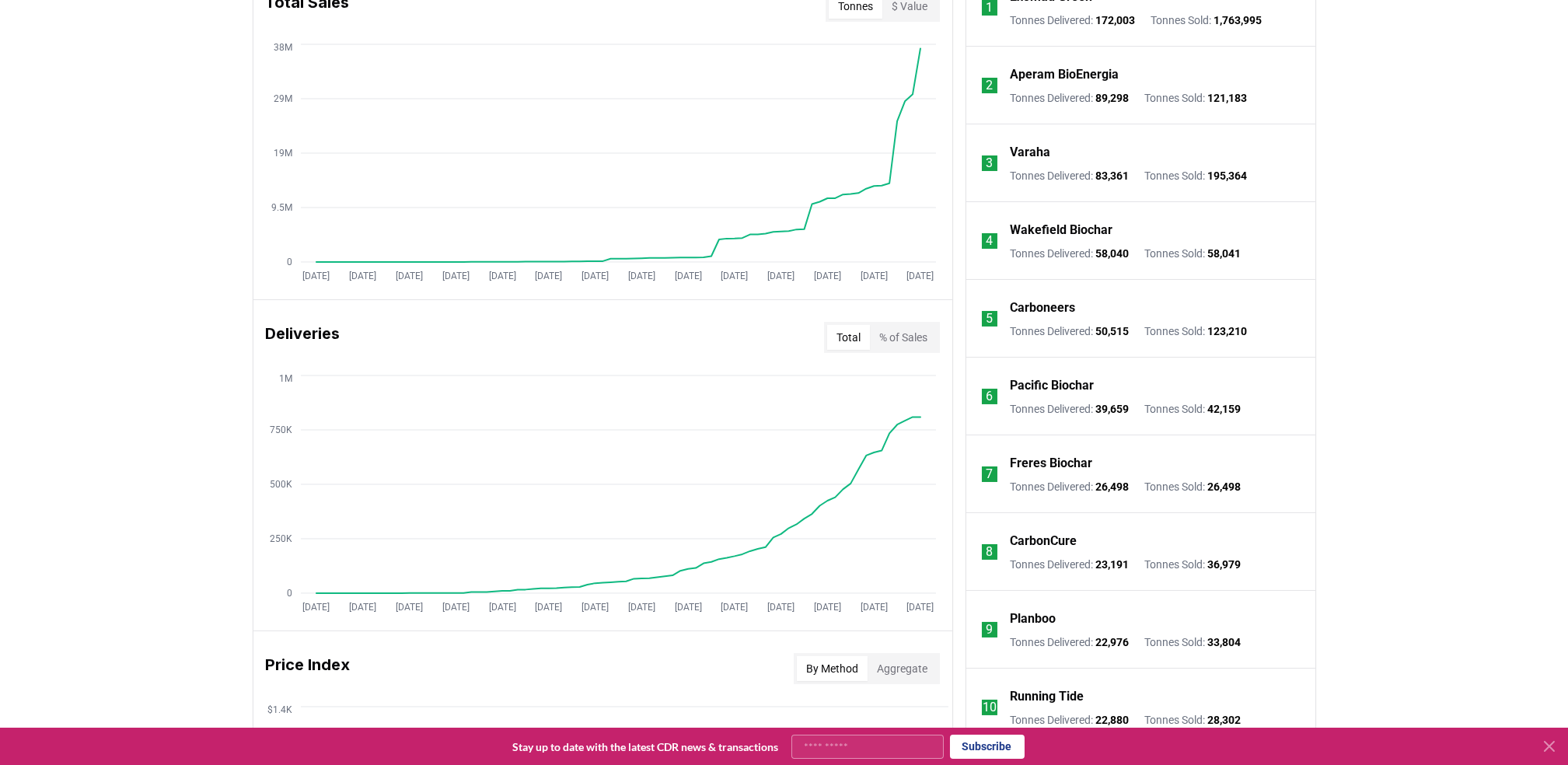 scroll, scrollTop: 440, scrollLeft: 0, axis: vertical 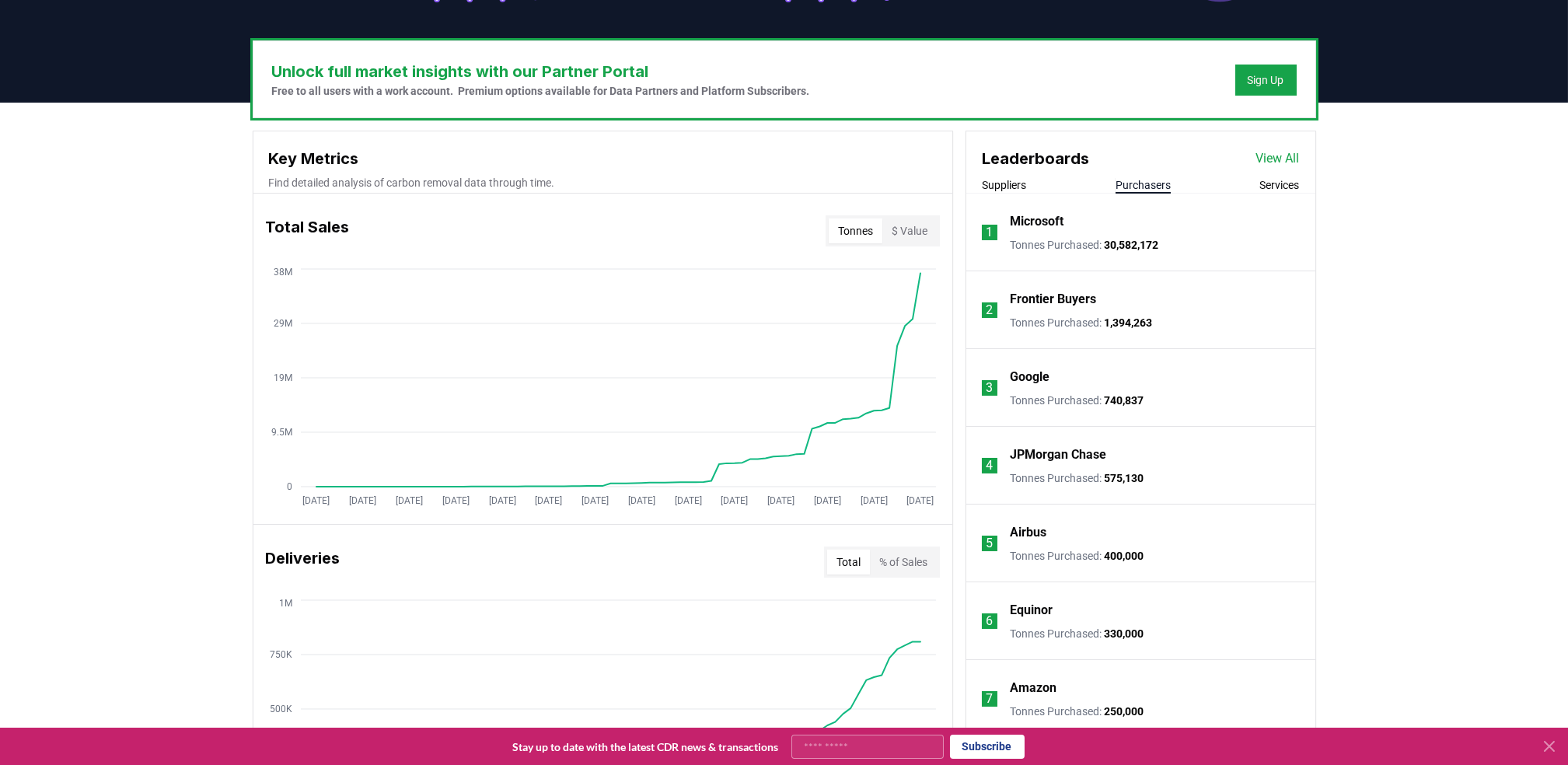 click on "Purchasers" at bounding box center [1143, 185] 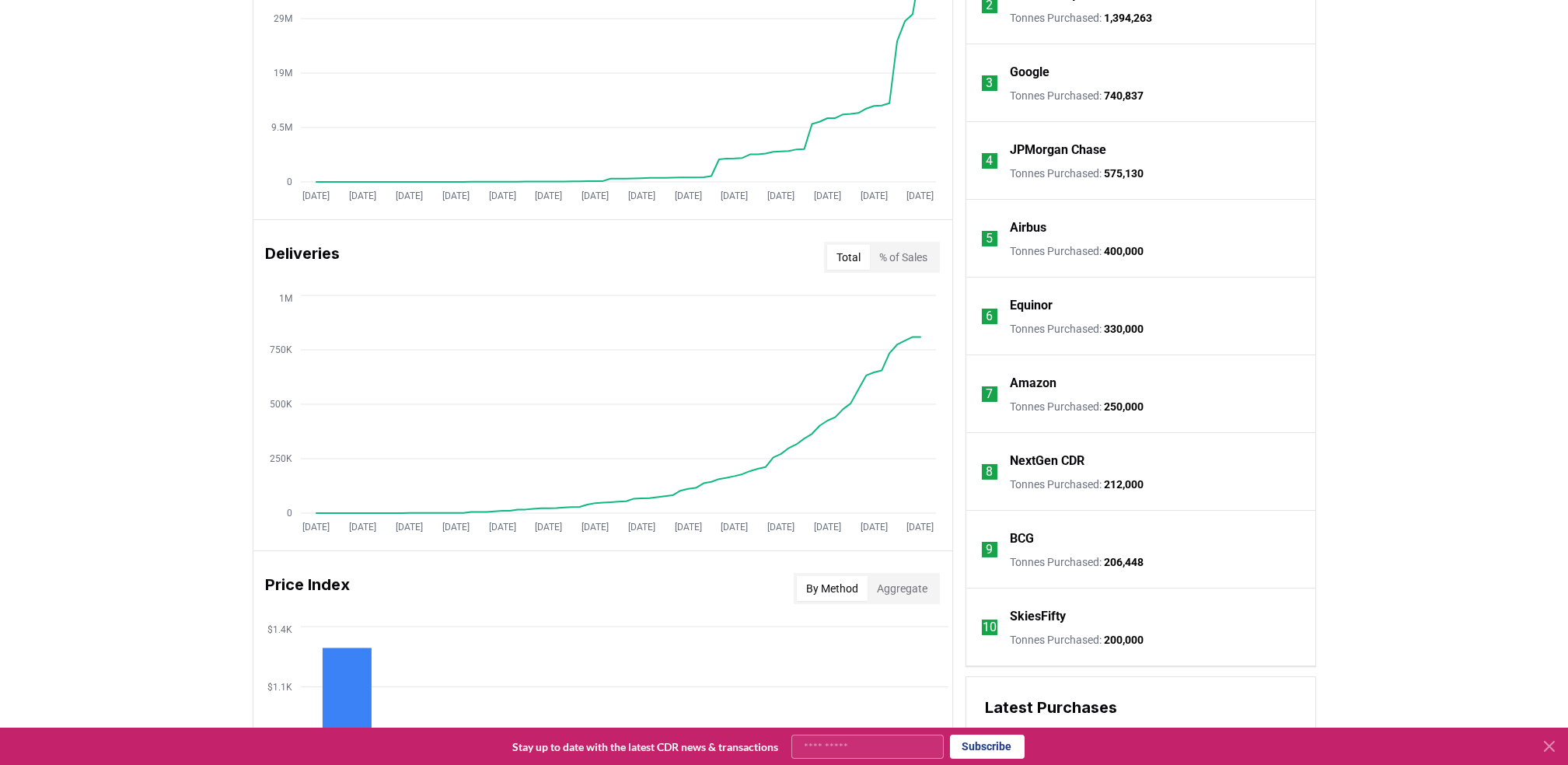 scroll, scrollTop: 854, scrollLeft: 0, axis: vertical 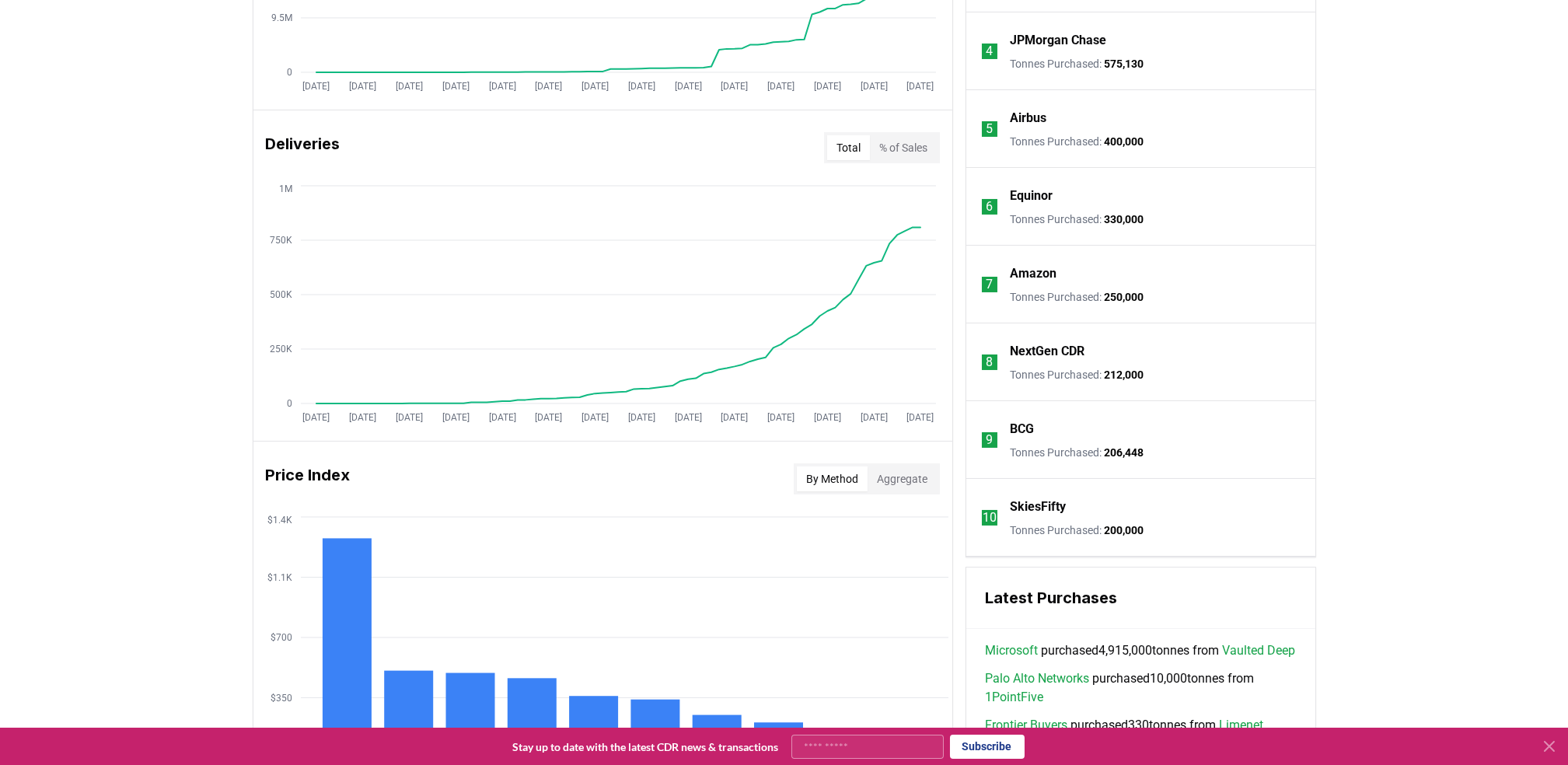 click on "SkiesFifty" at bounding box center (1038, 507) 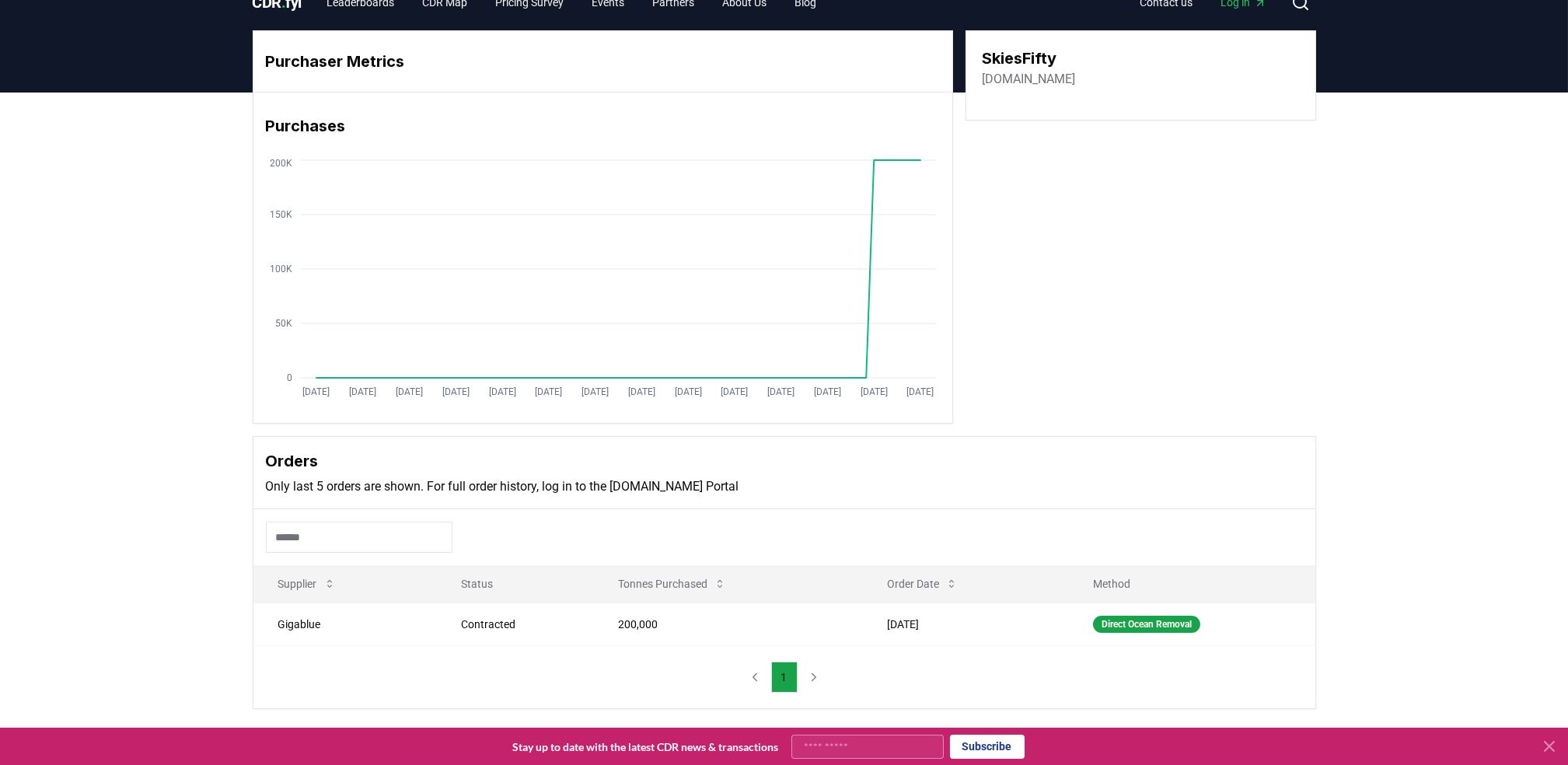 scroll, scrollTop: 0, scrollLeft: 0, axis: both 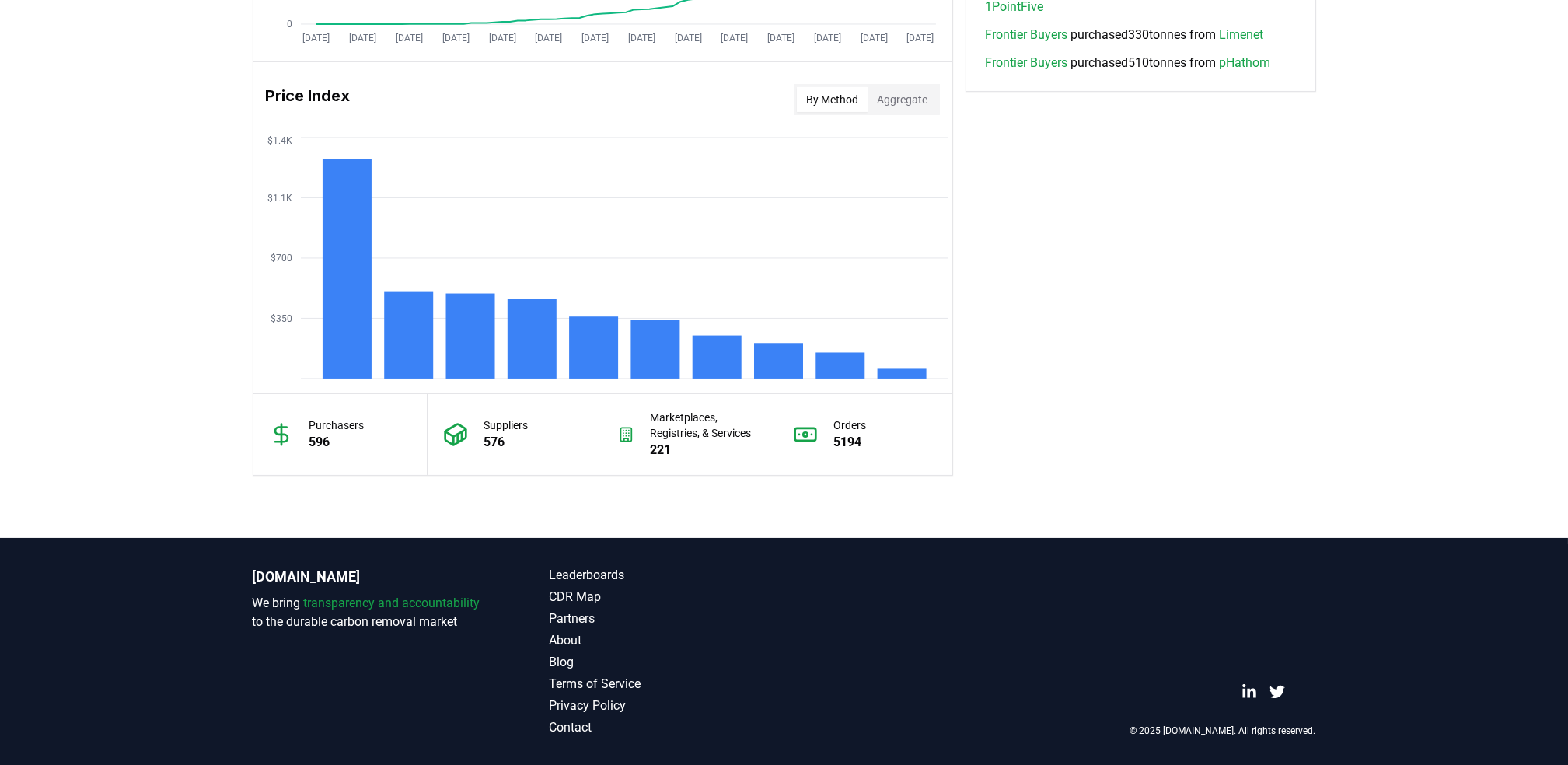click on "Aggregate" at bounding box center (902, 100) 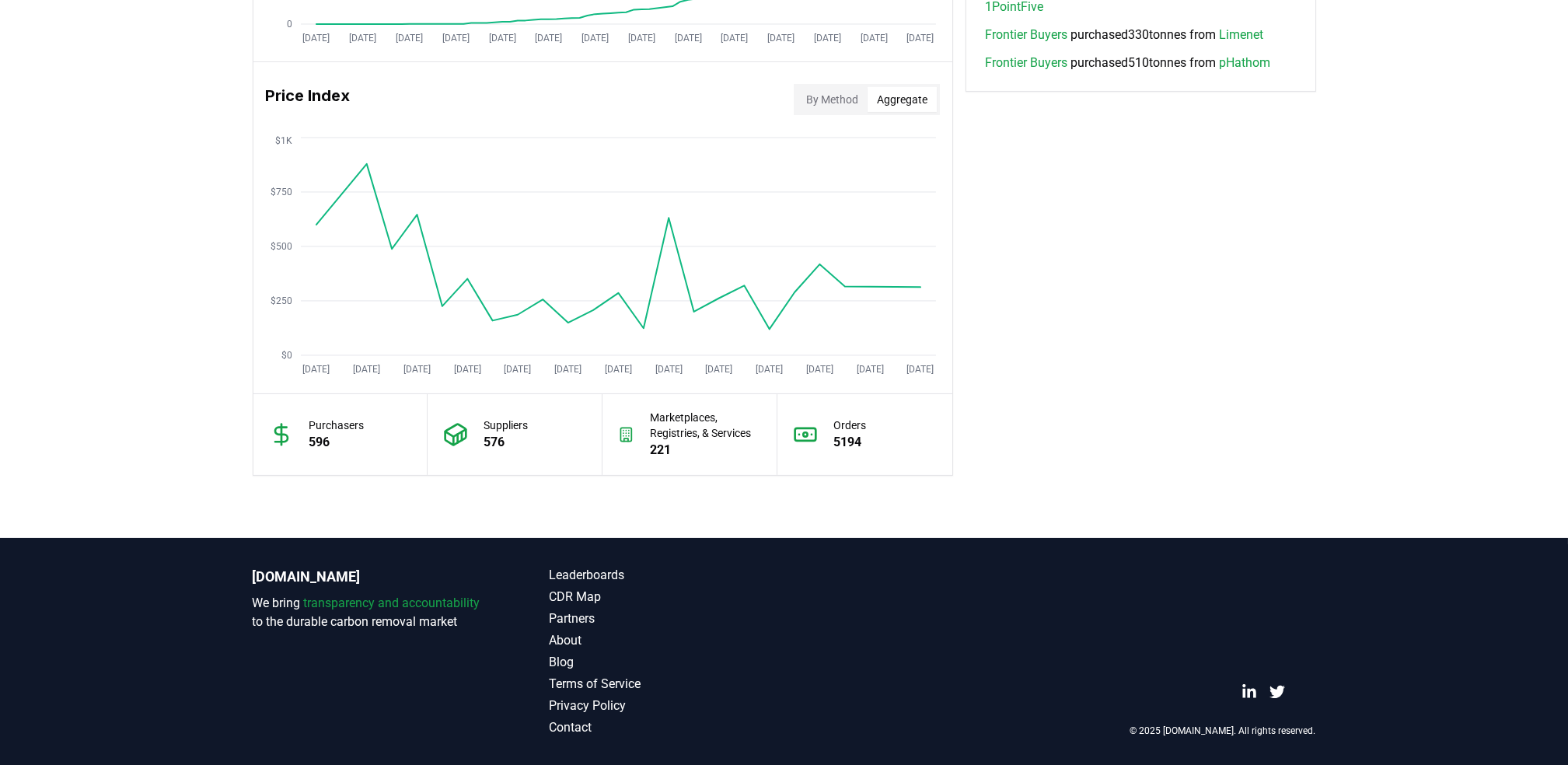 click on "By Method" at bounding box center [832, 100] 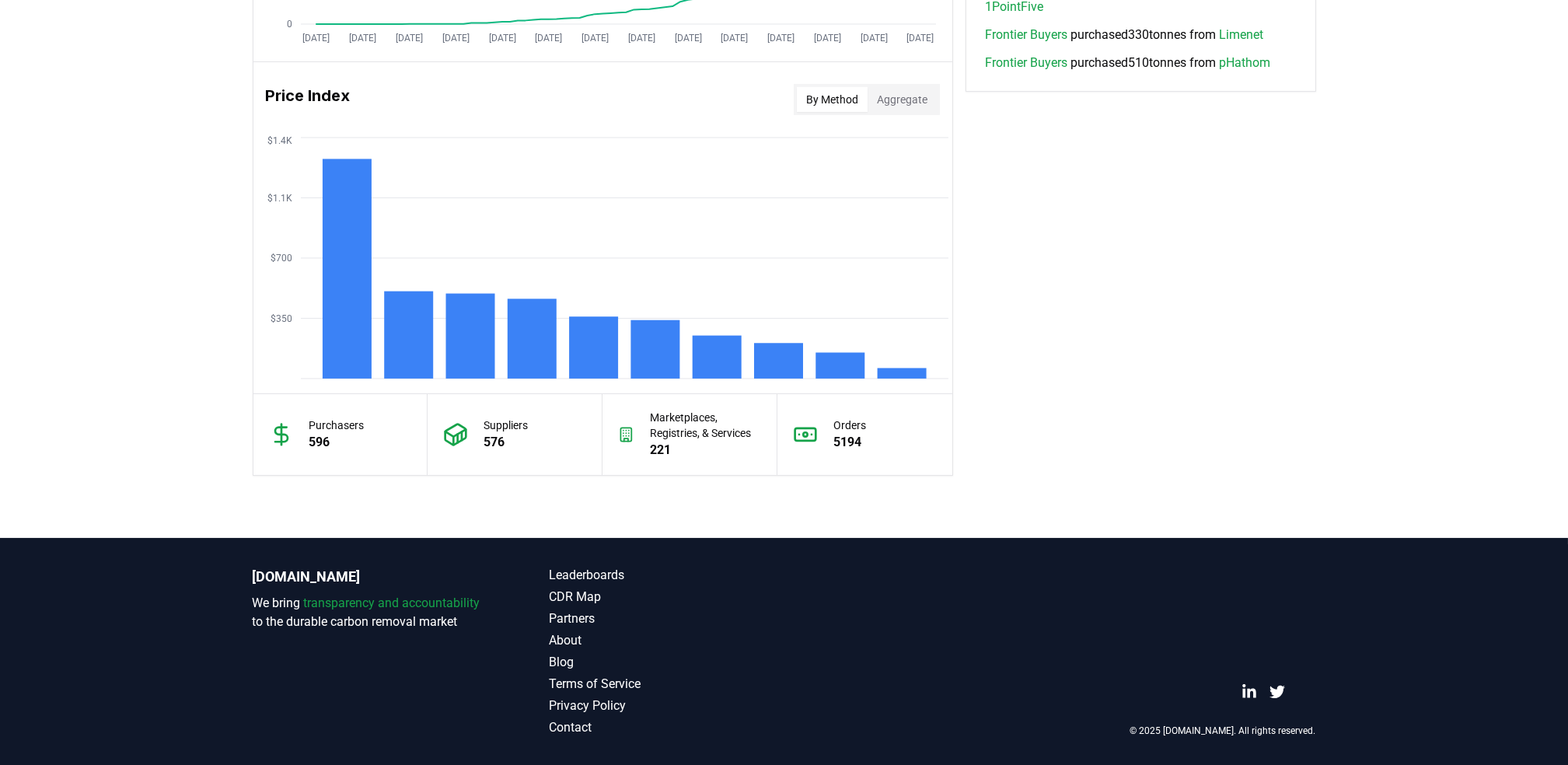 click on "Aggregate" at bounding box center [902, 100] 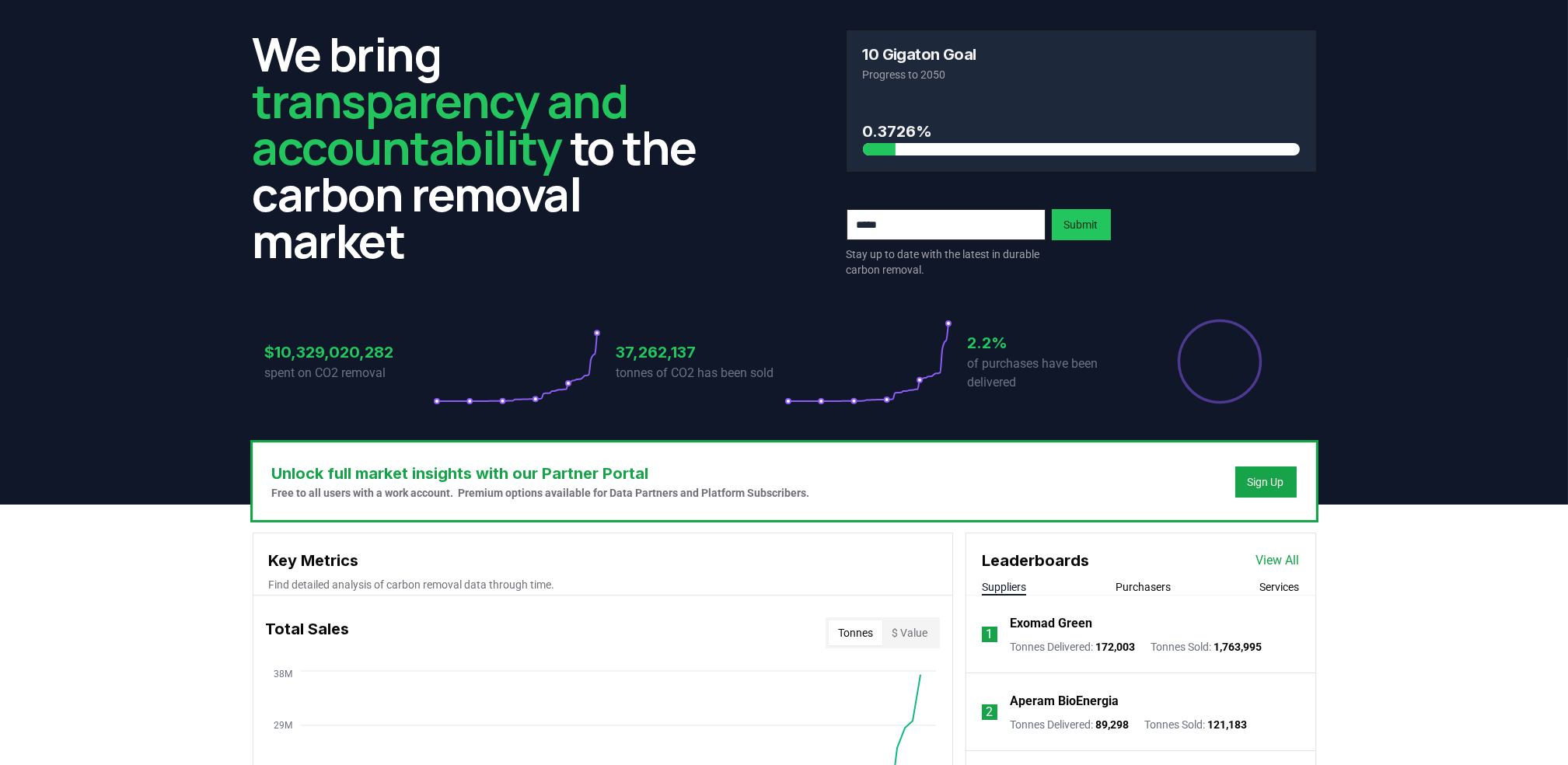 scroll, scrollTop: 0, scrollLeft: 0, axis: both 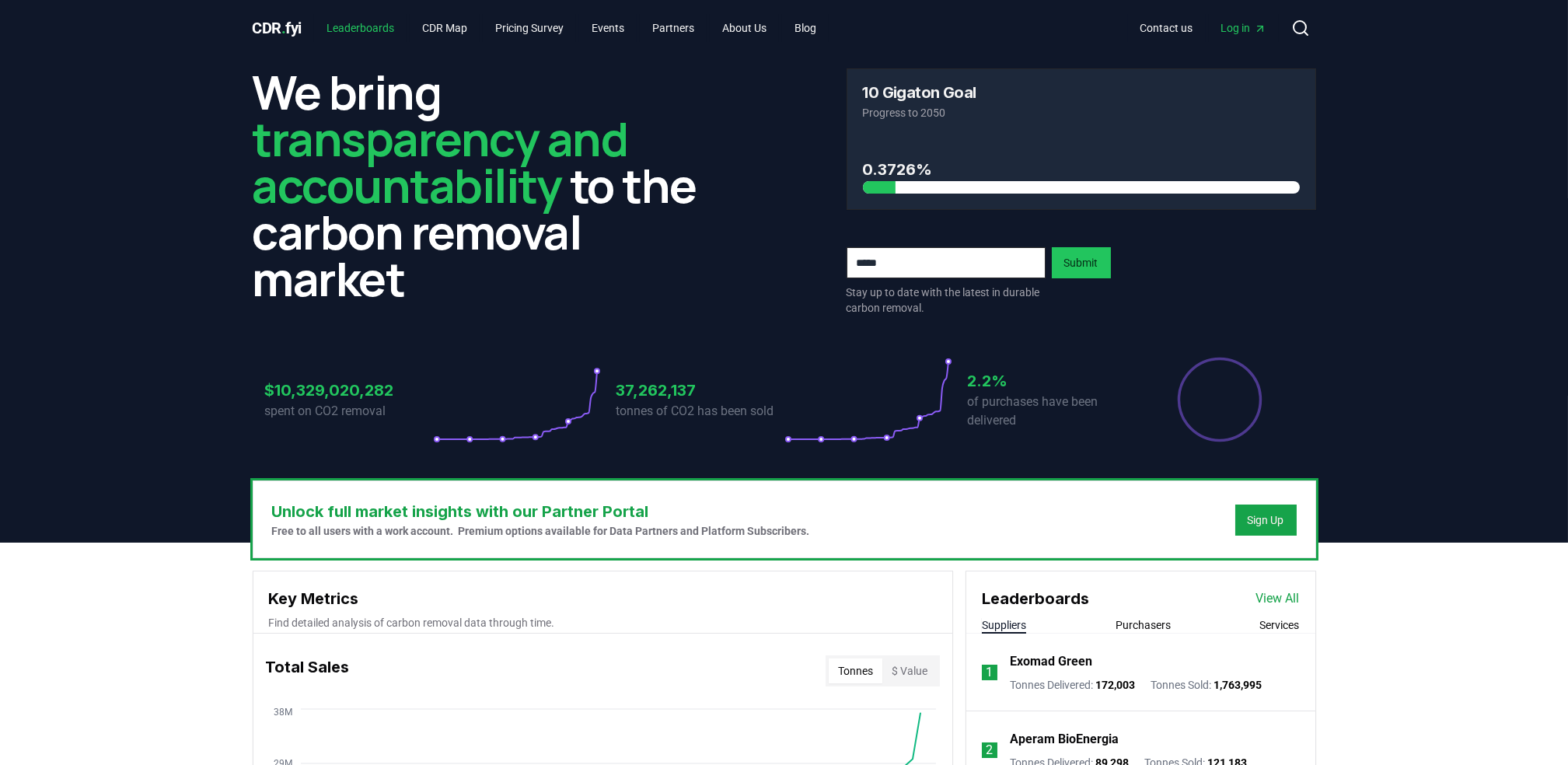 click on "Leaderboards" at bounding box center [360, 28] 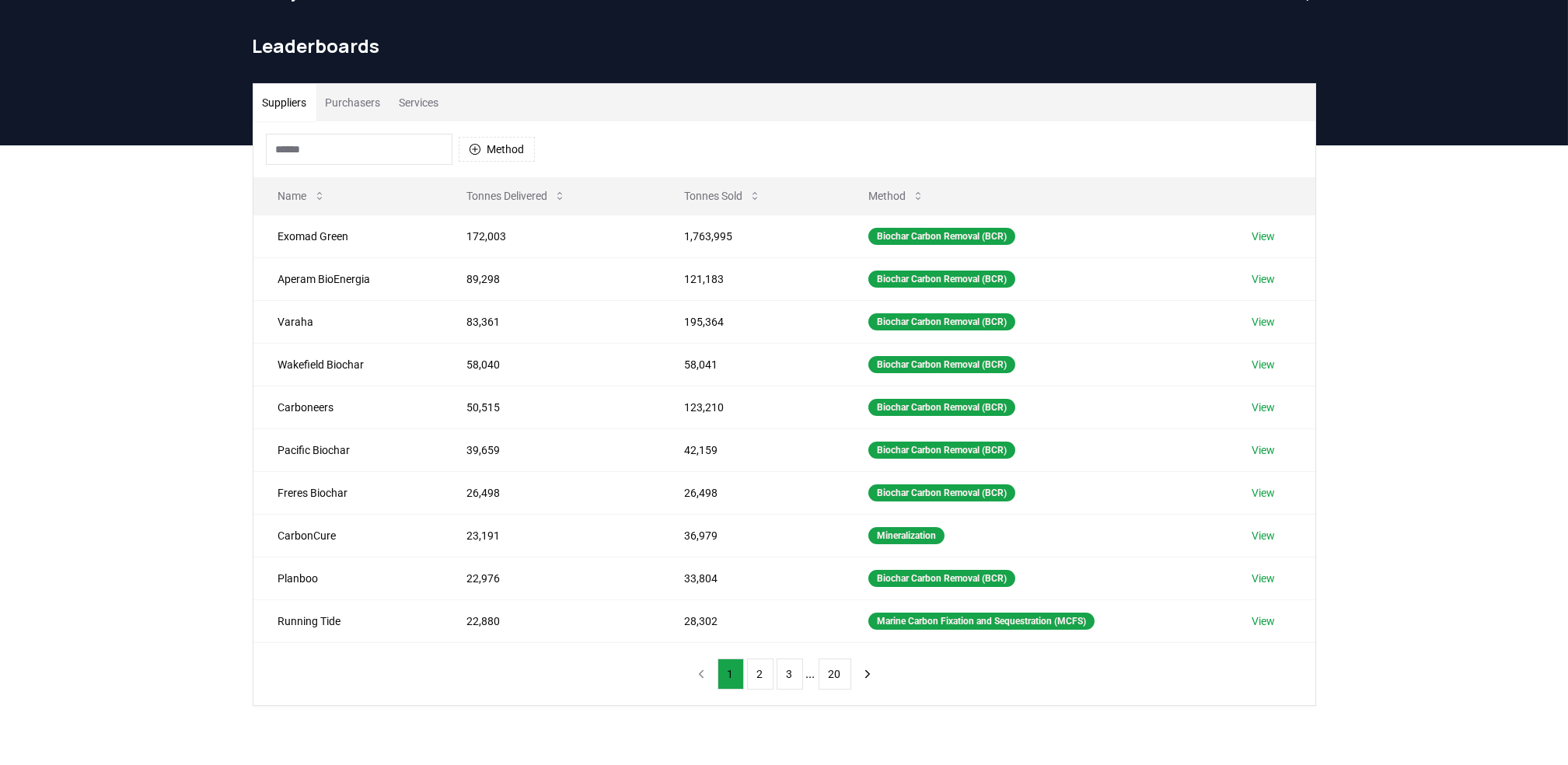 scroll, scrollTop: 0, scrollLeft: 0, axis: both 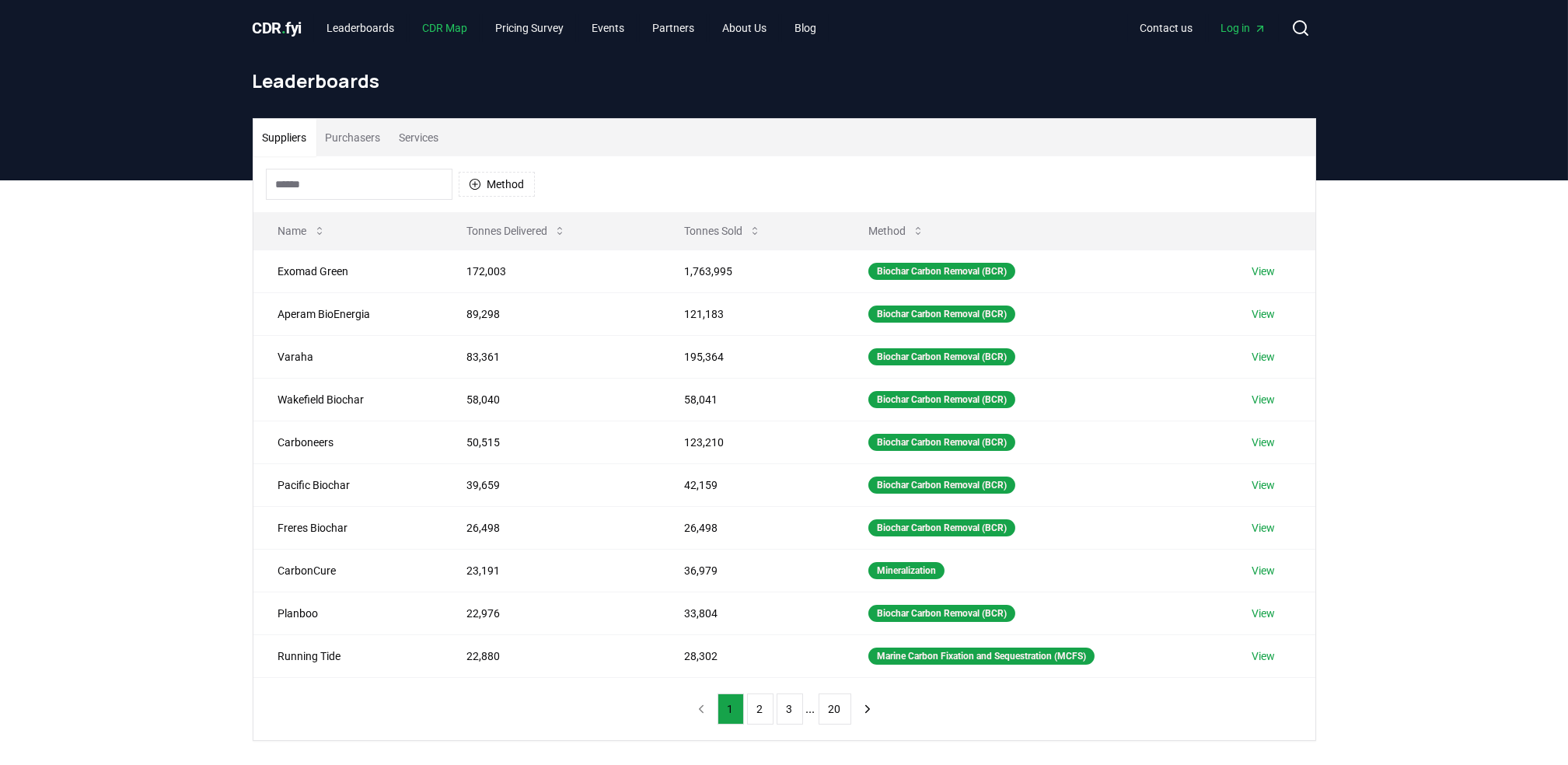 click on "CDR Map" at bounding box center (445, 28) 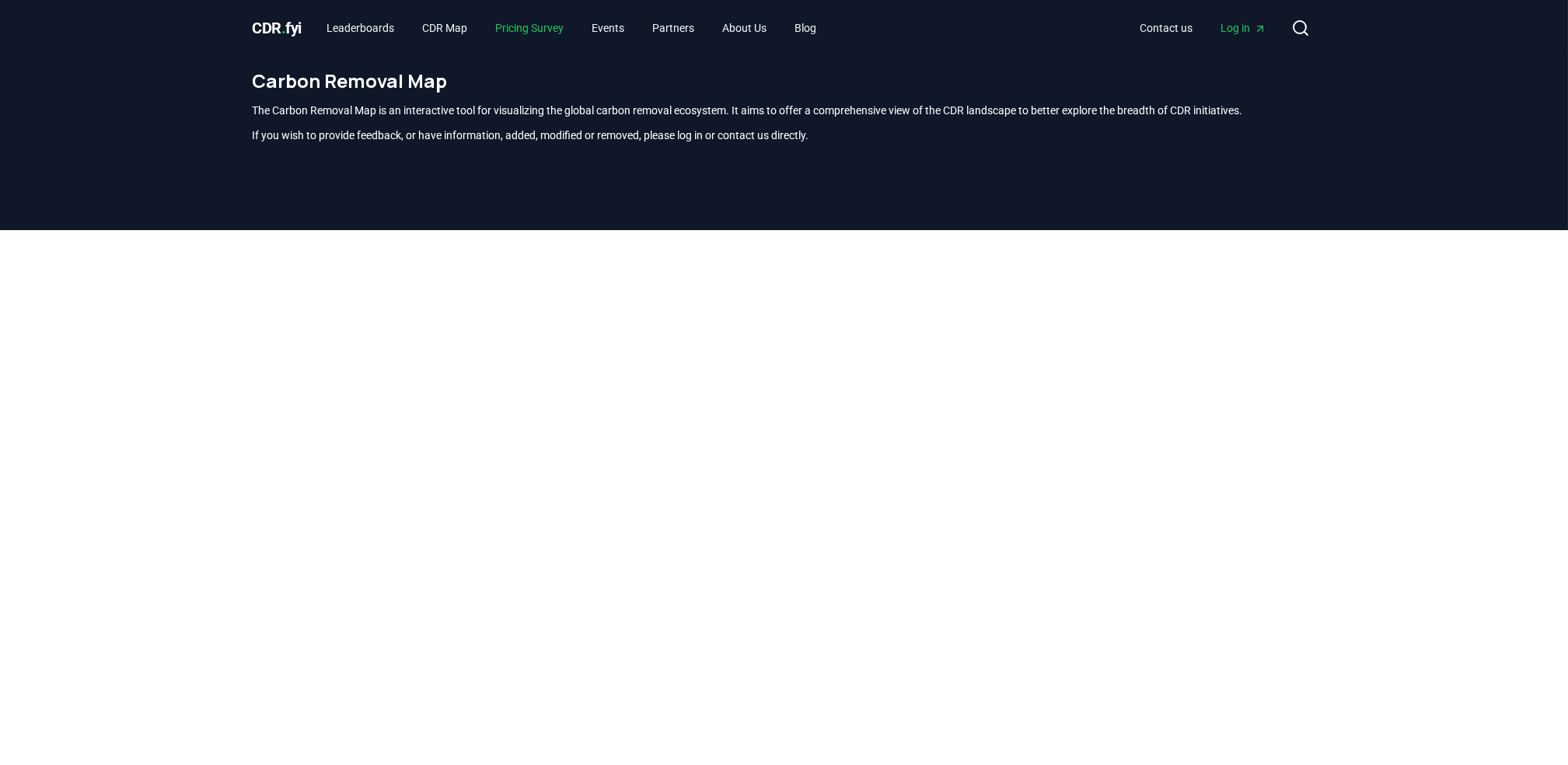 click on "Pricing Survey" at bounding box center [529, 28] 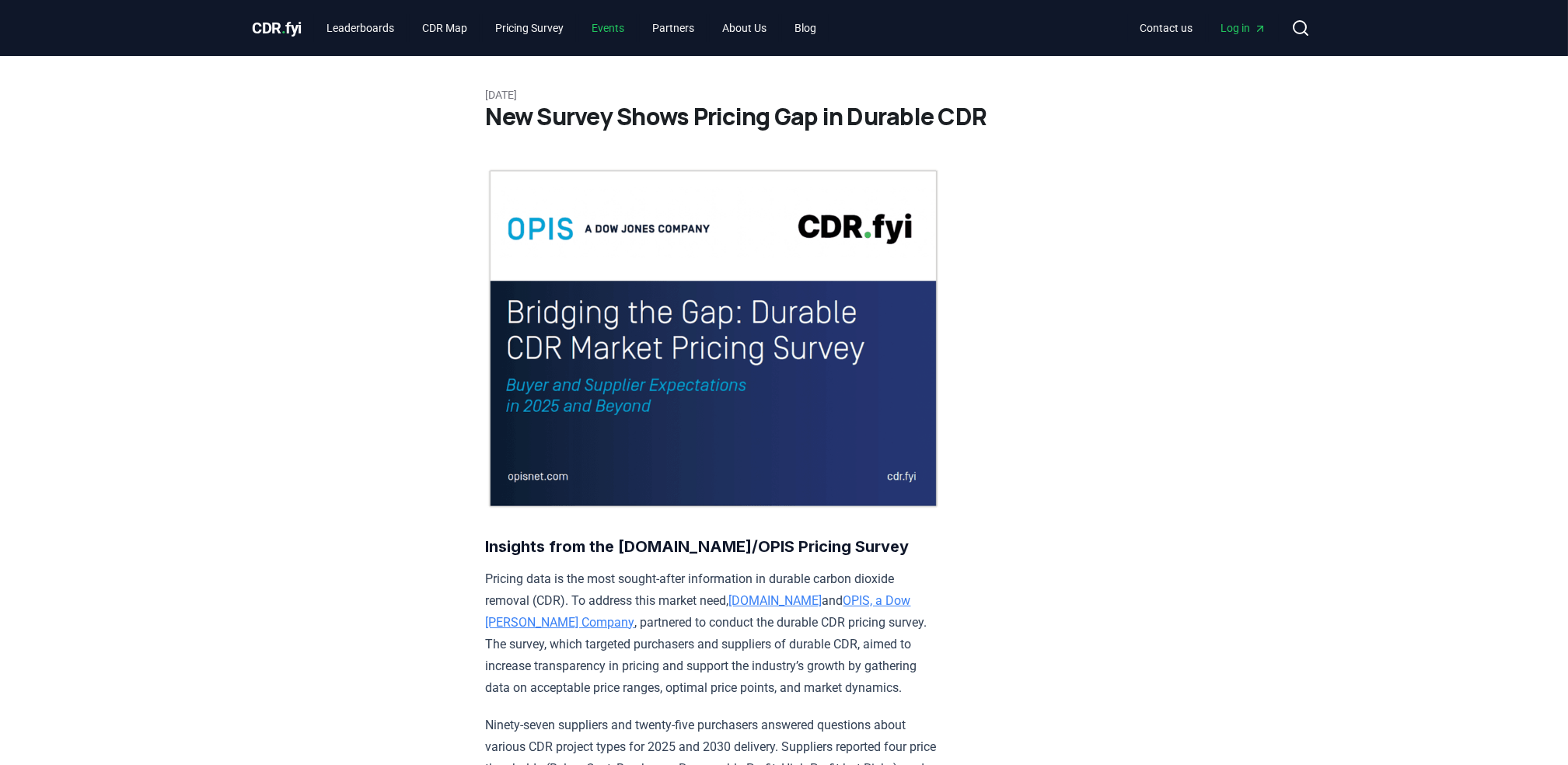 click on "Events" at bounding box center [608, 28] 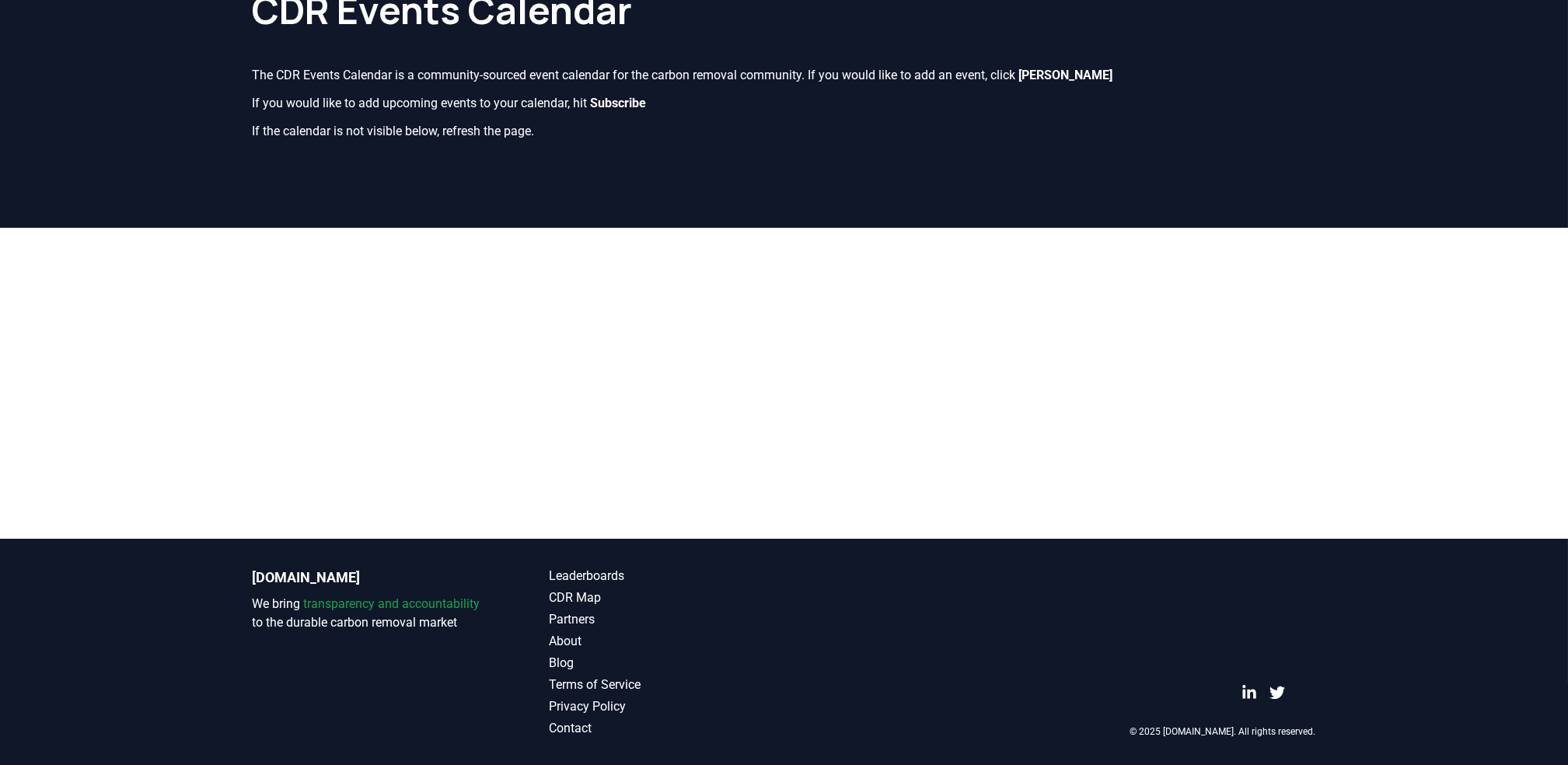 scroll, scrollTop: 207, scrollLeft: 0, axis: vertical 